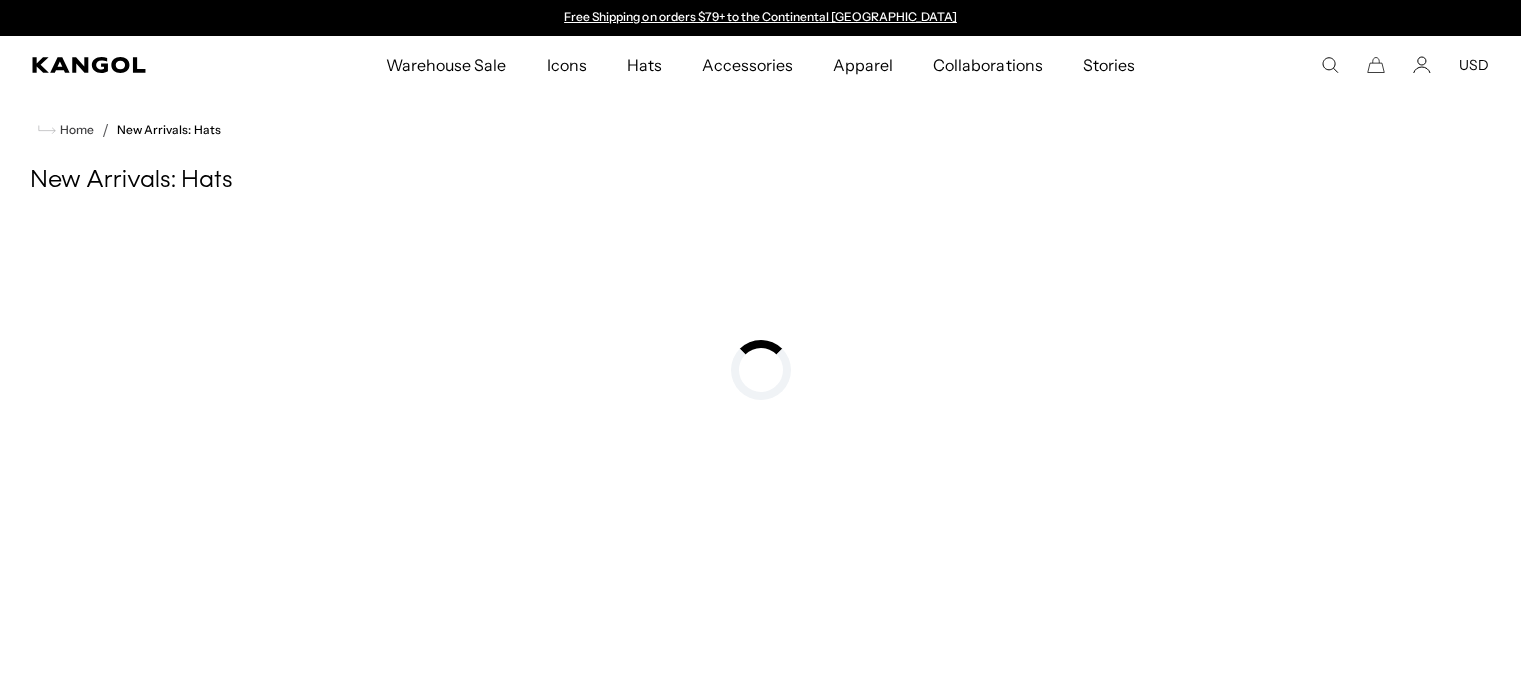 scroll, scrollTop: 0, scrollLeft: 0, axis: both 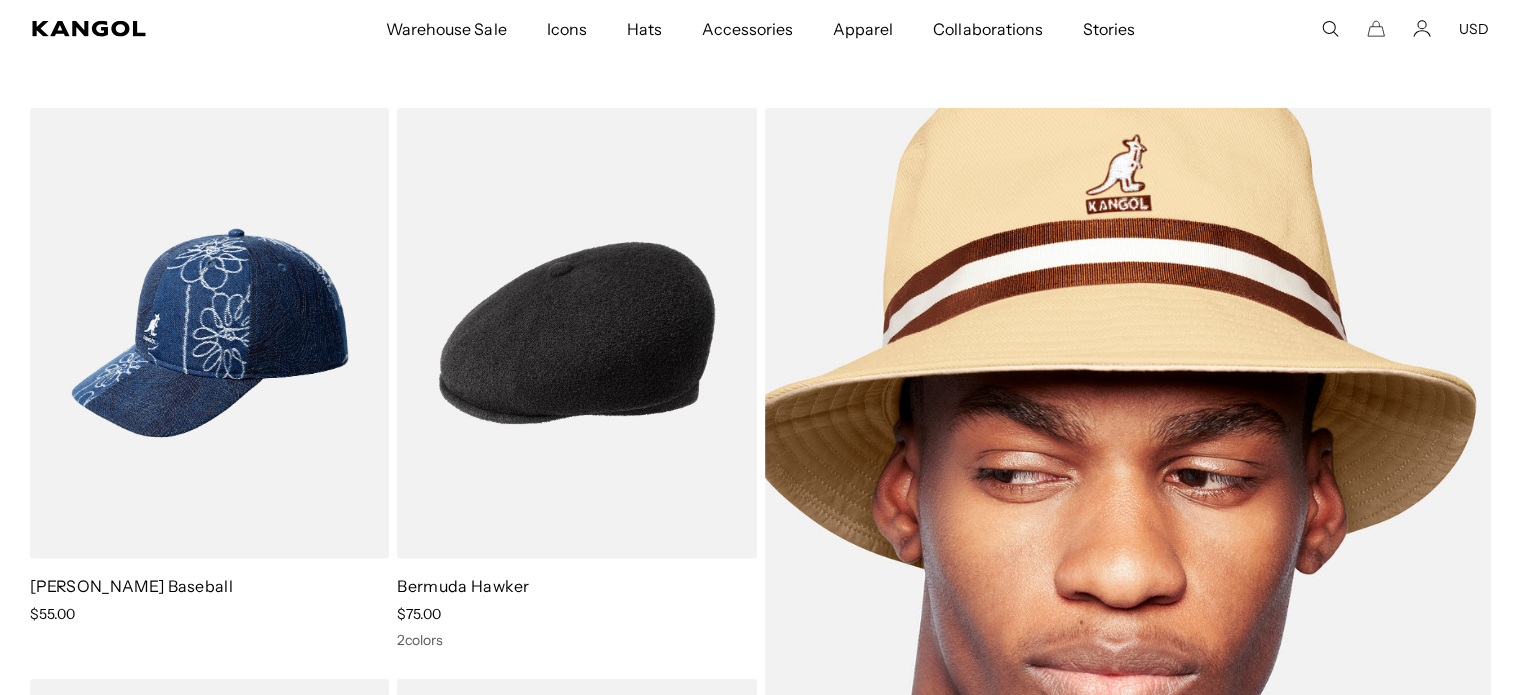 click at bounding box center [1128, 619] 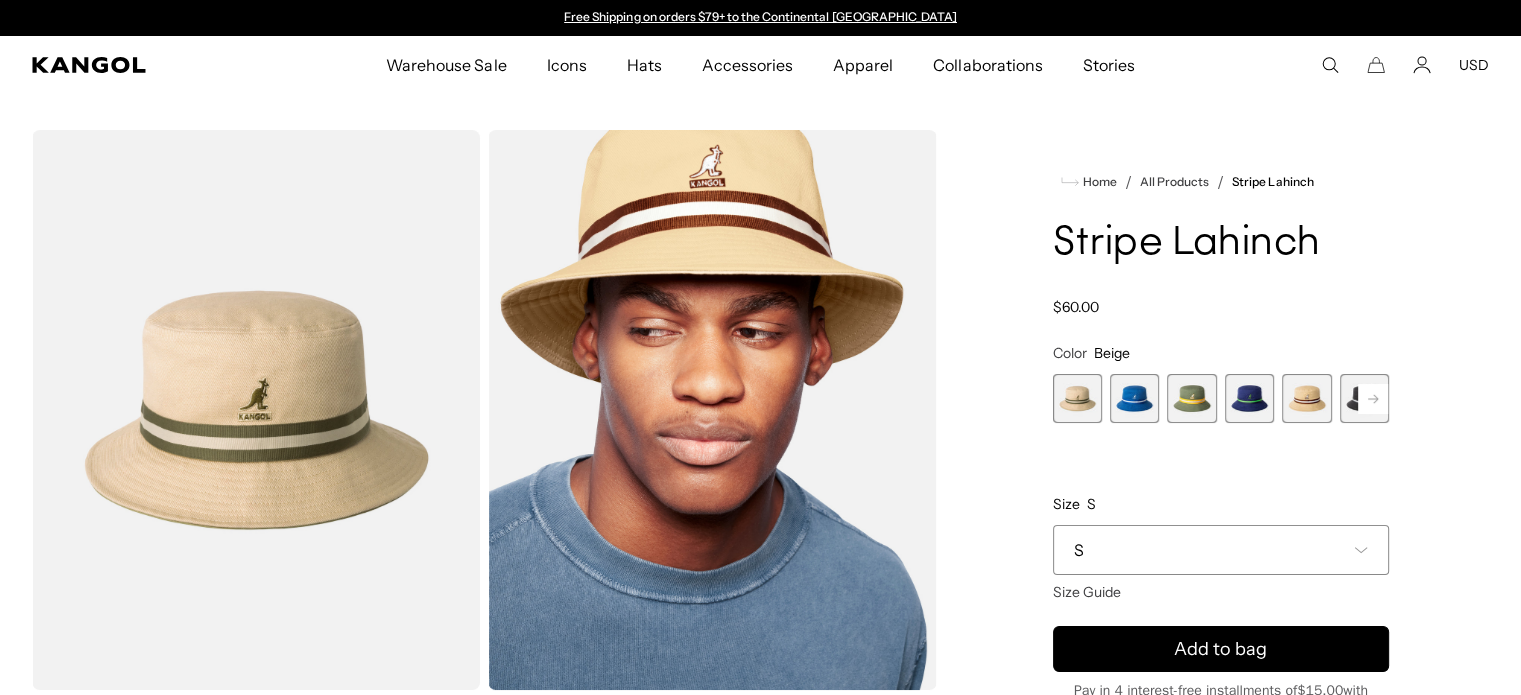 scroll, scrollTop: 0, scrollLeft: 0, axis: both 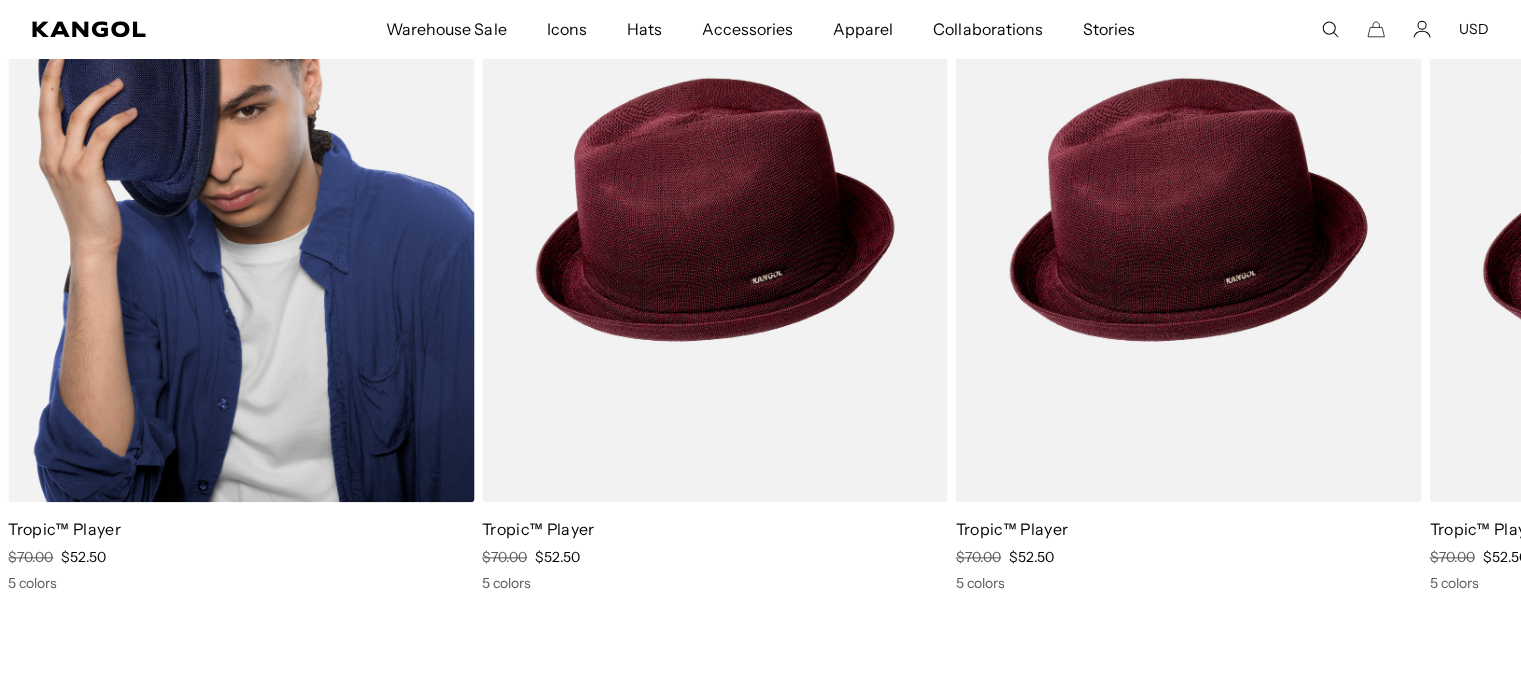 click at bounding box center [241, 209] 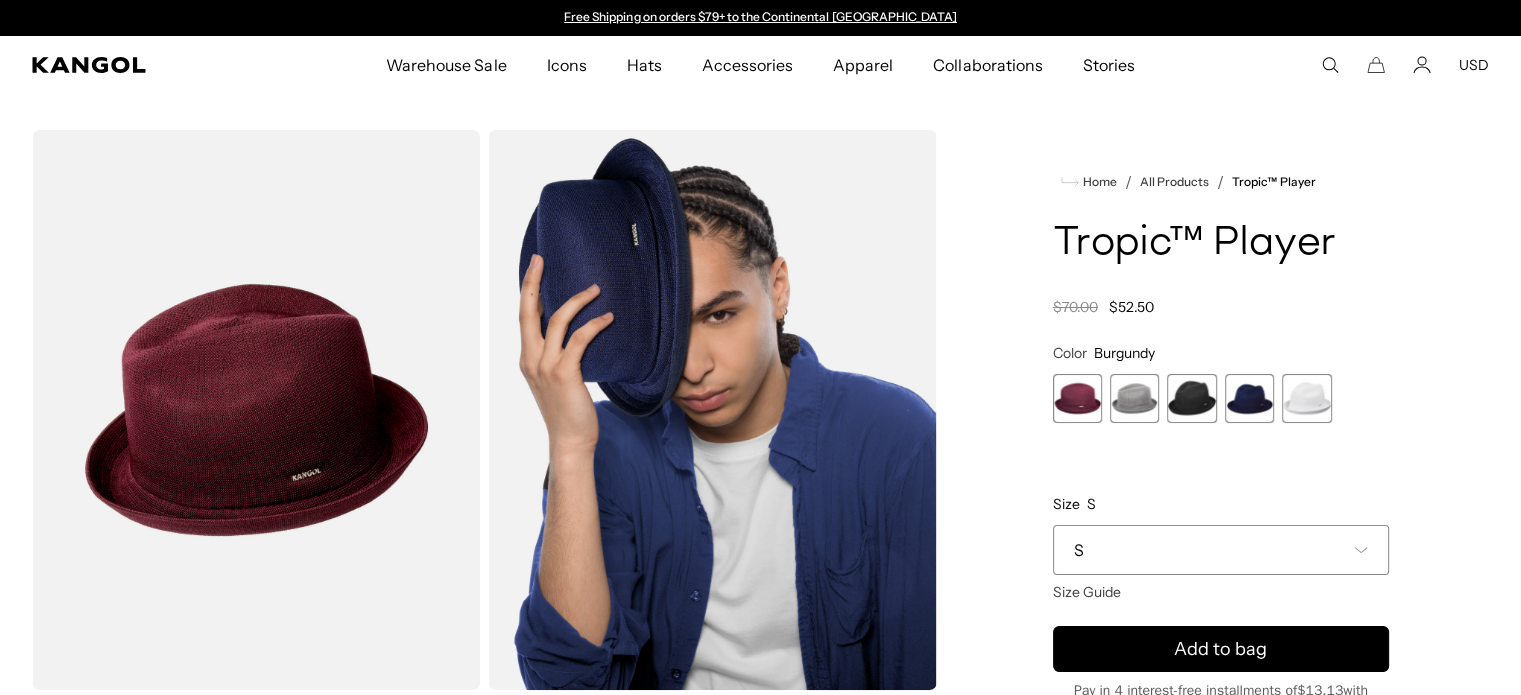 scroll, scrollTop: 0, scrollLeft: 0, axis: both 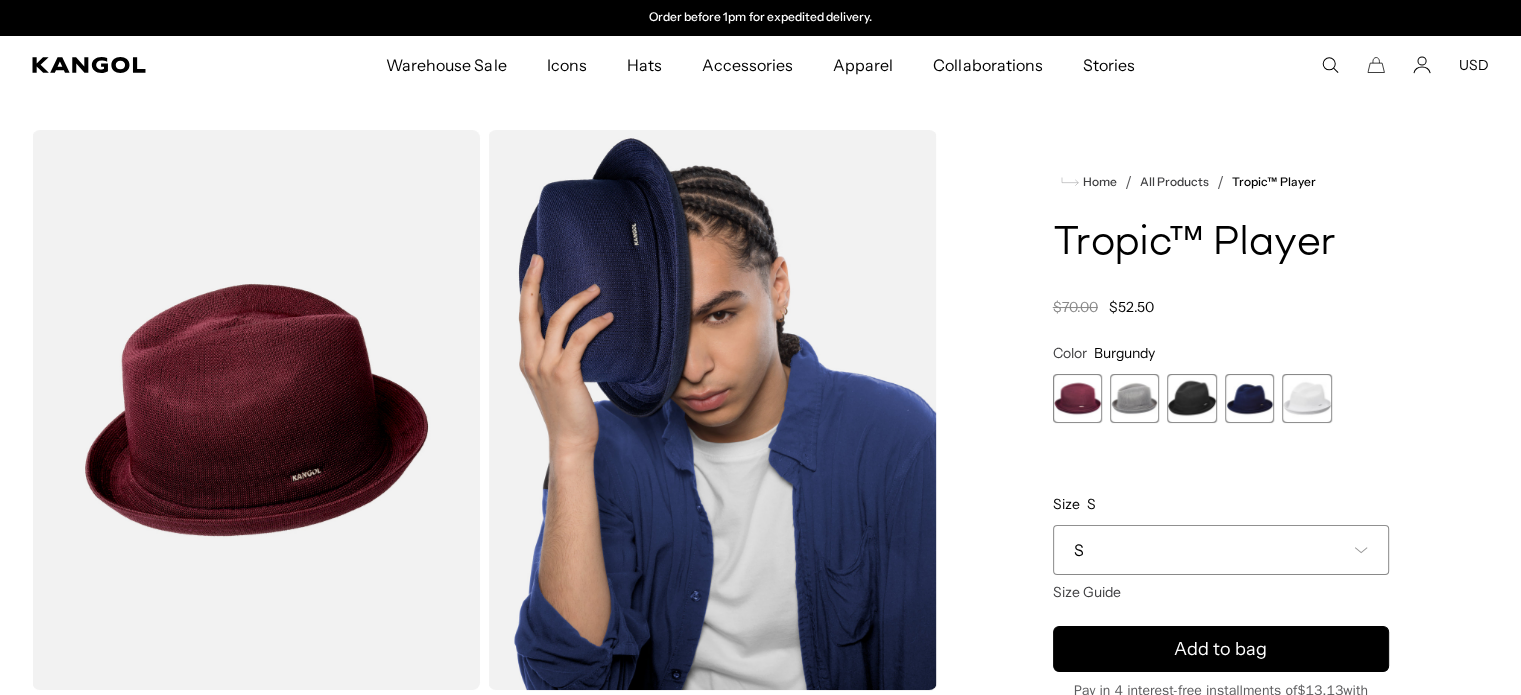 click on "S" at bounding box center (1221, 550) 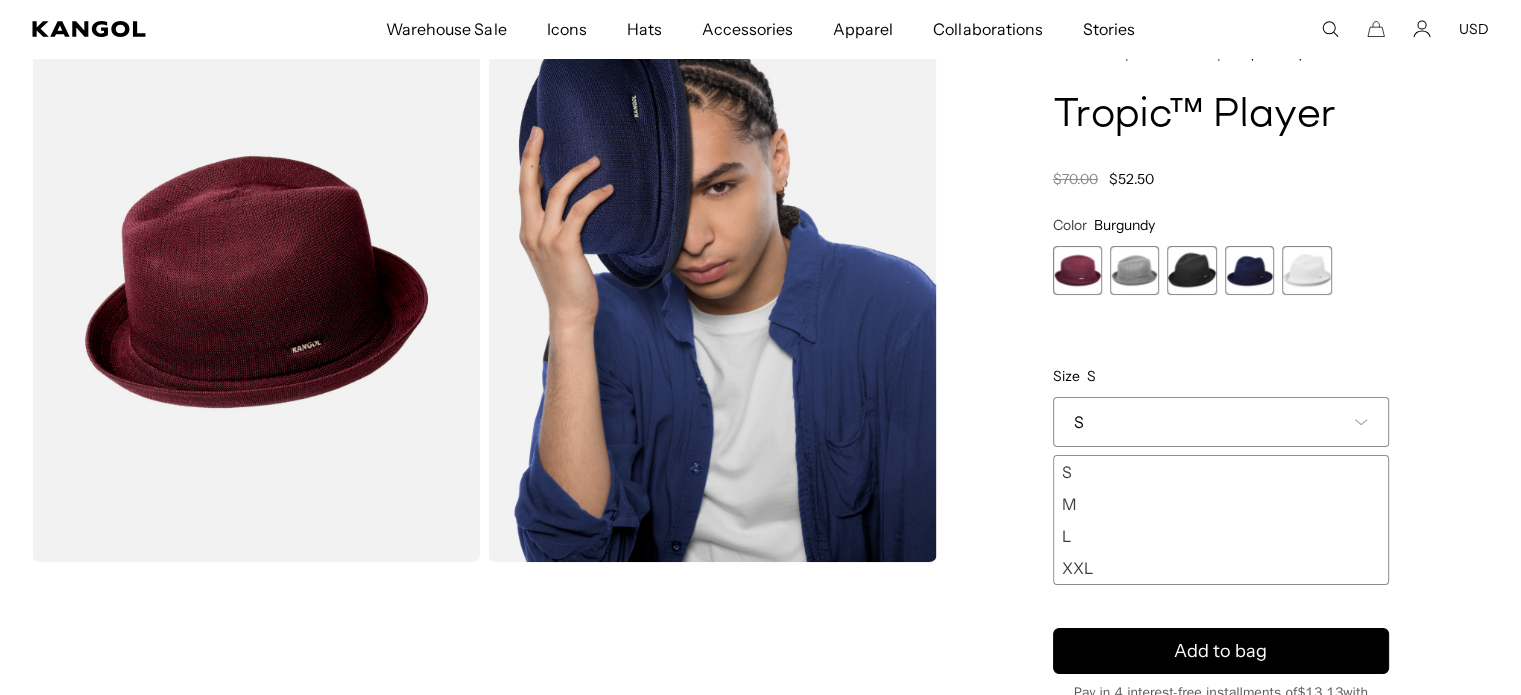 scroll, scrollTop: 200, scrollLeft: 0, axis: vertical 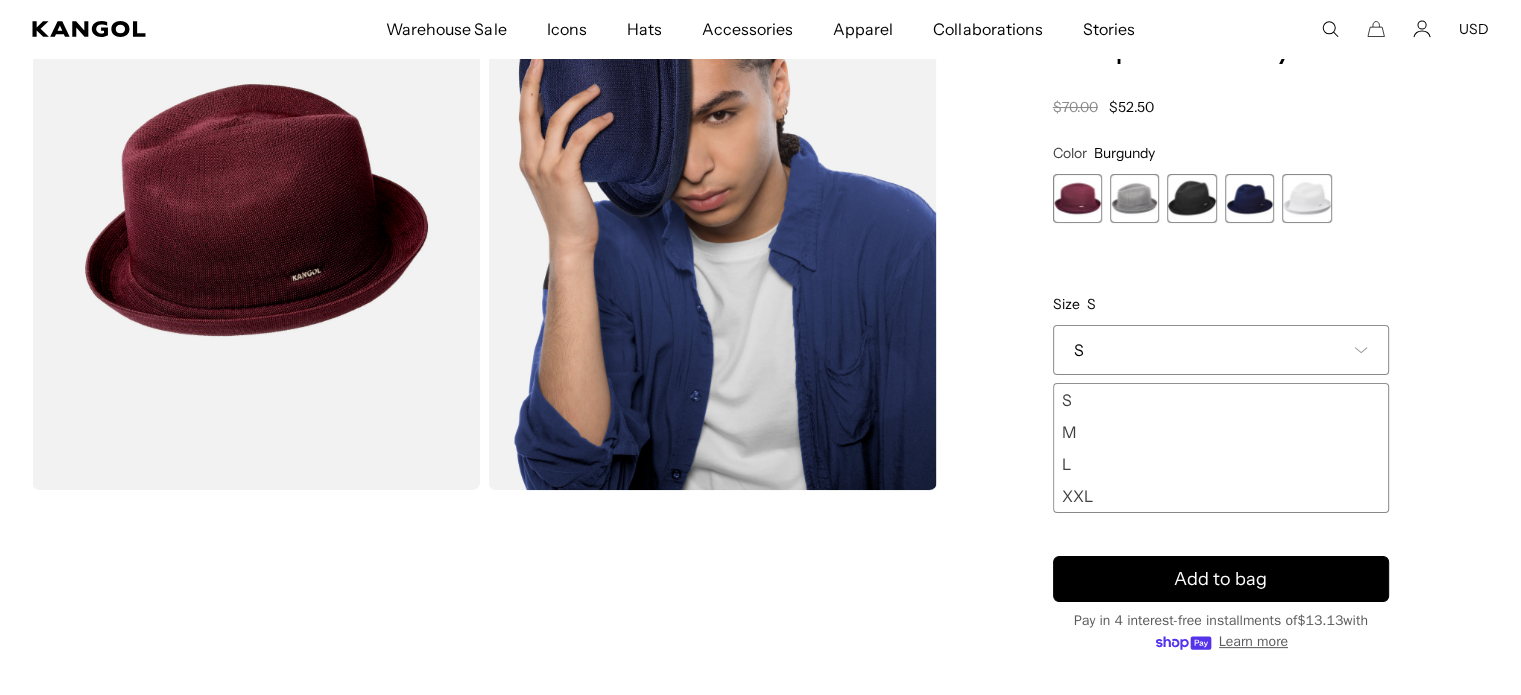 click on "XXL" at bounding box center [1221, 496] 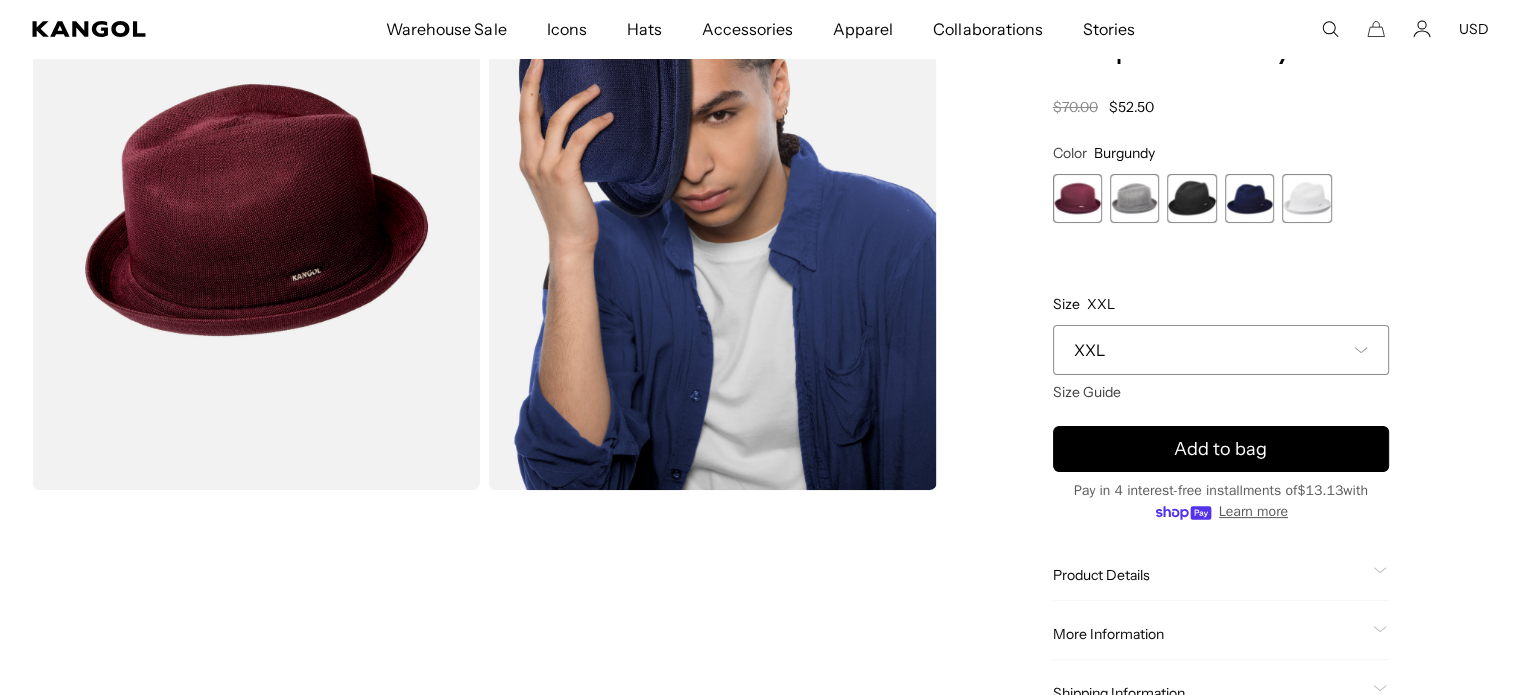 scroll, scrollTop: 0, scrollLeft: 412, axis: horizontal 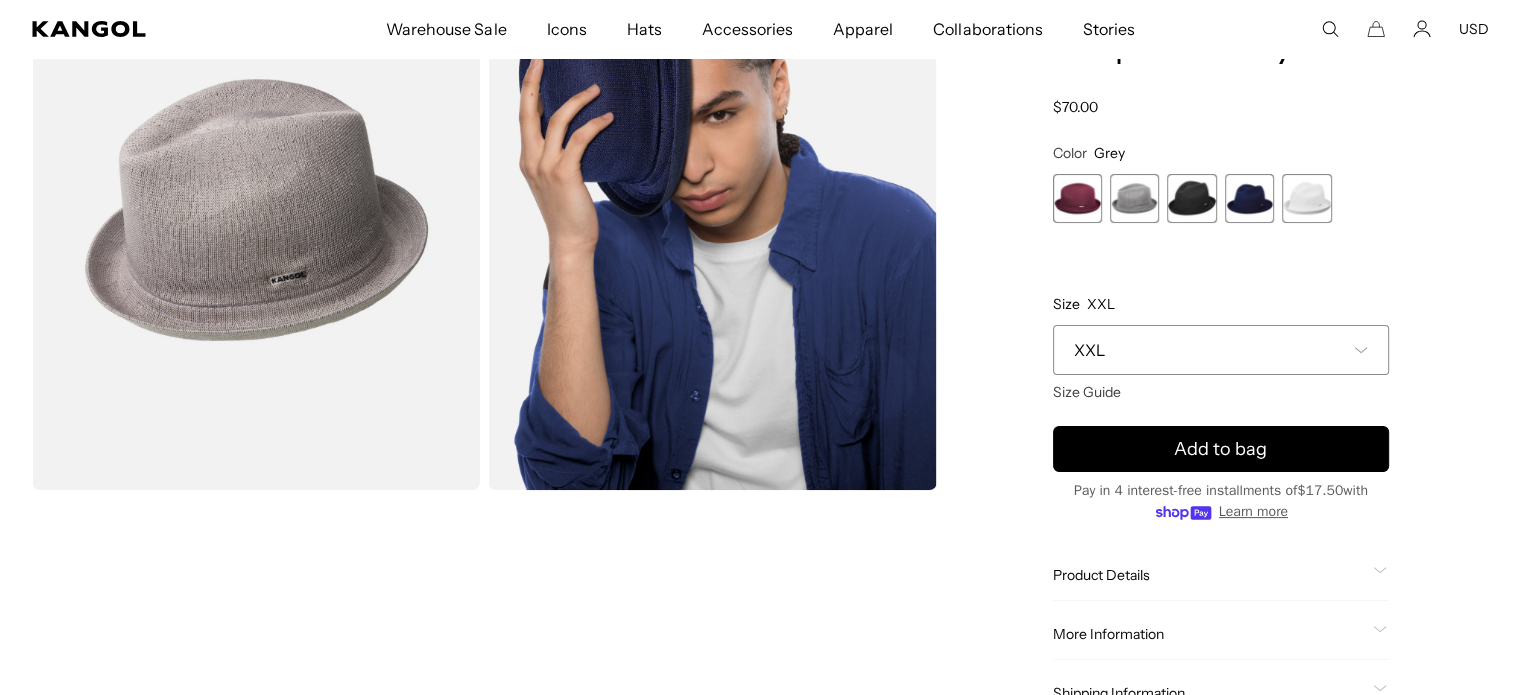 click at bounding box center (1191, 198) 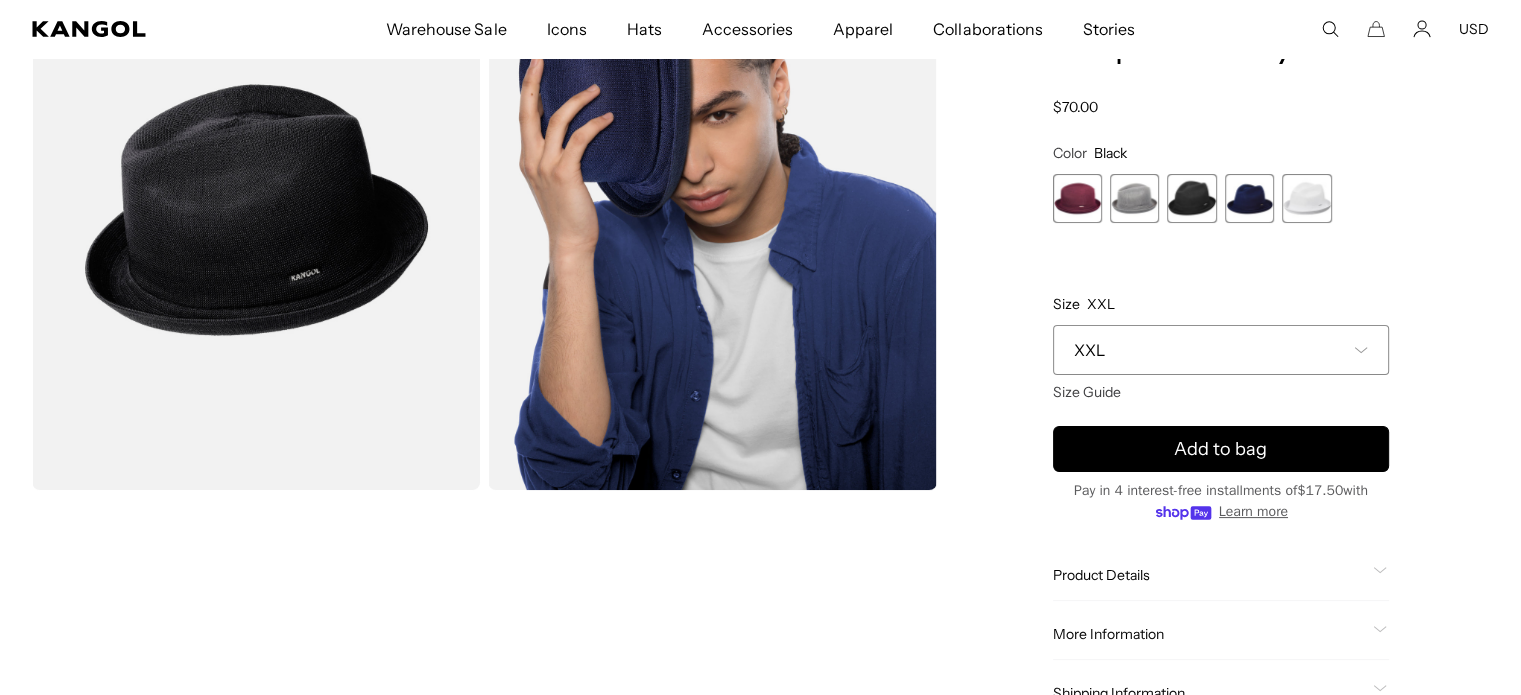 scroll, scrollTop: 0, scrollLeft: 0, axis: both 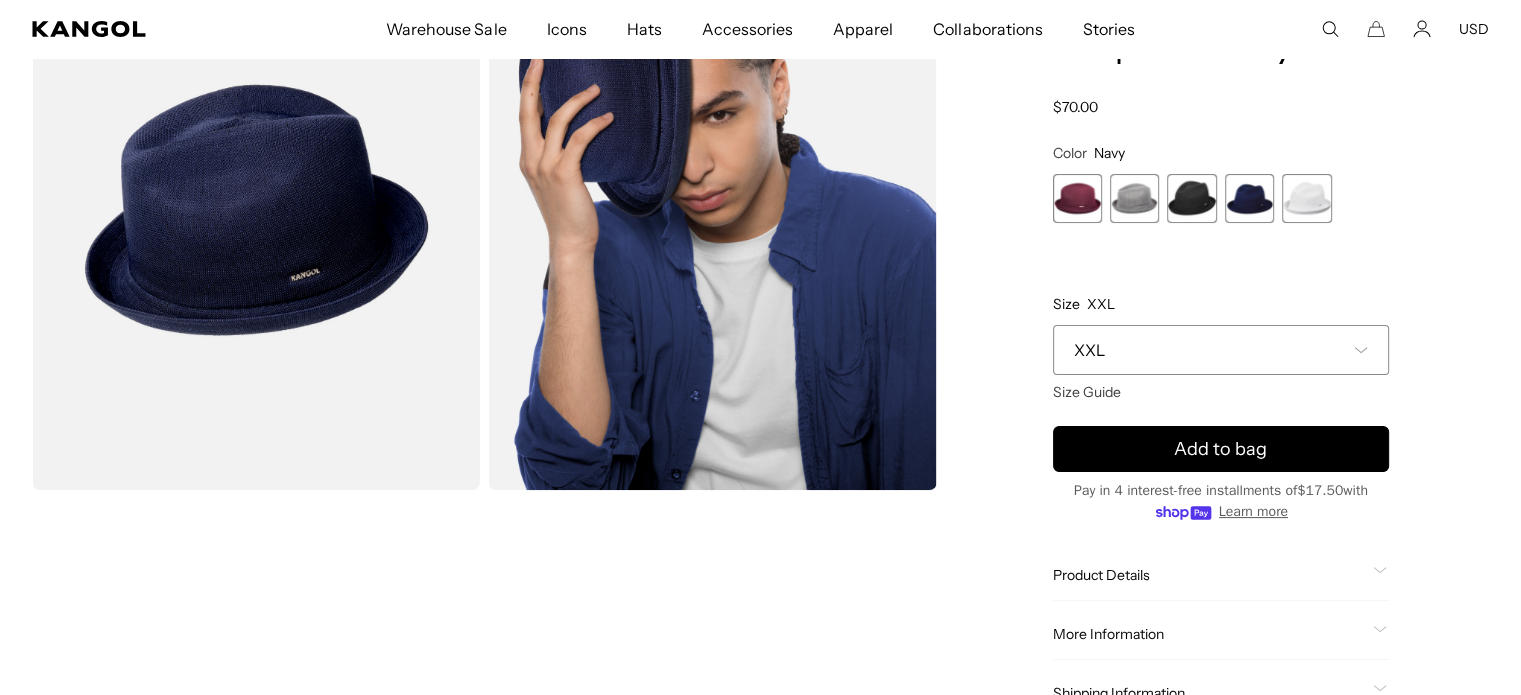 click at bounding box center (1306, 198) 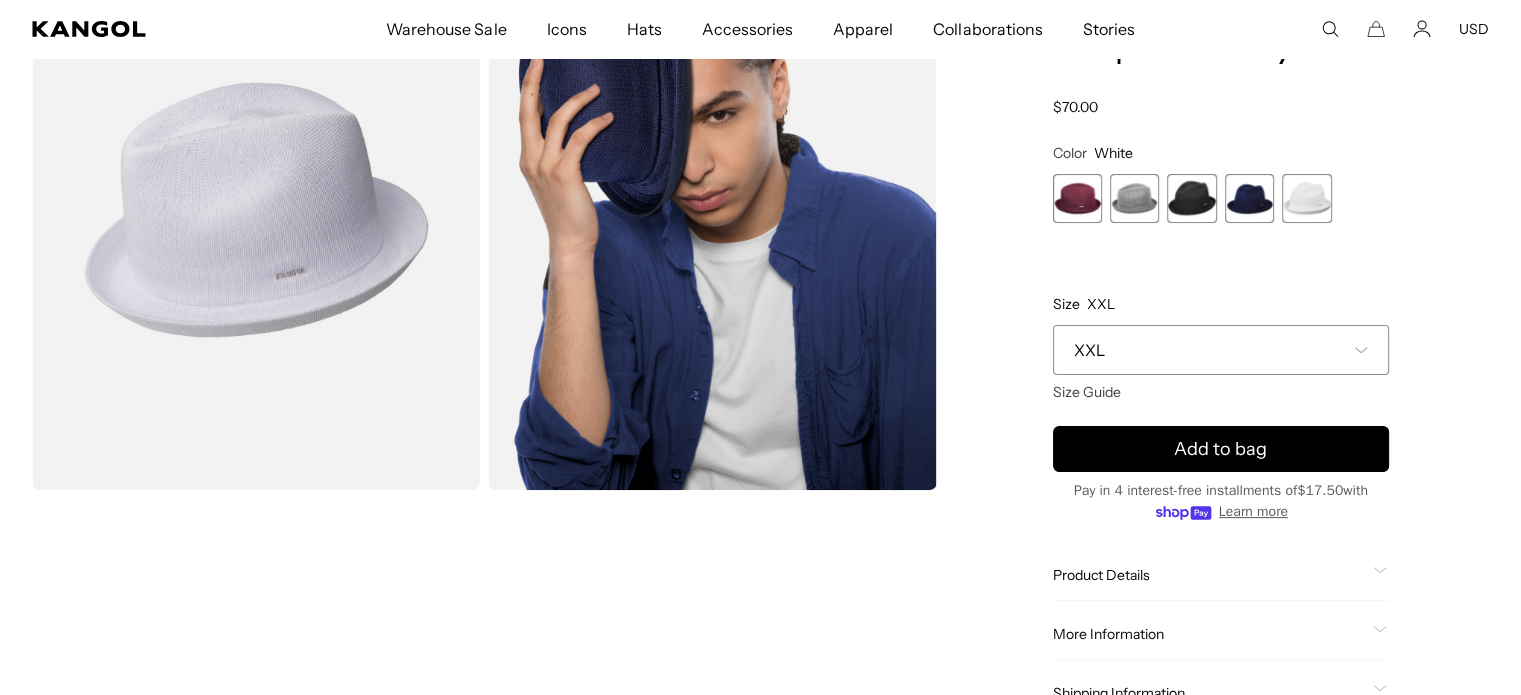 scroll, scrollTop: 0, scrollLeft: 0, axis: both 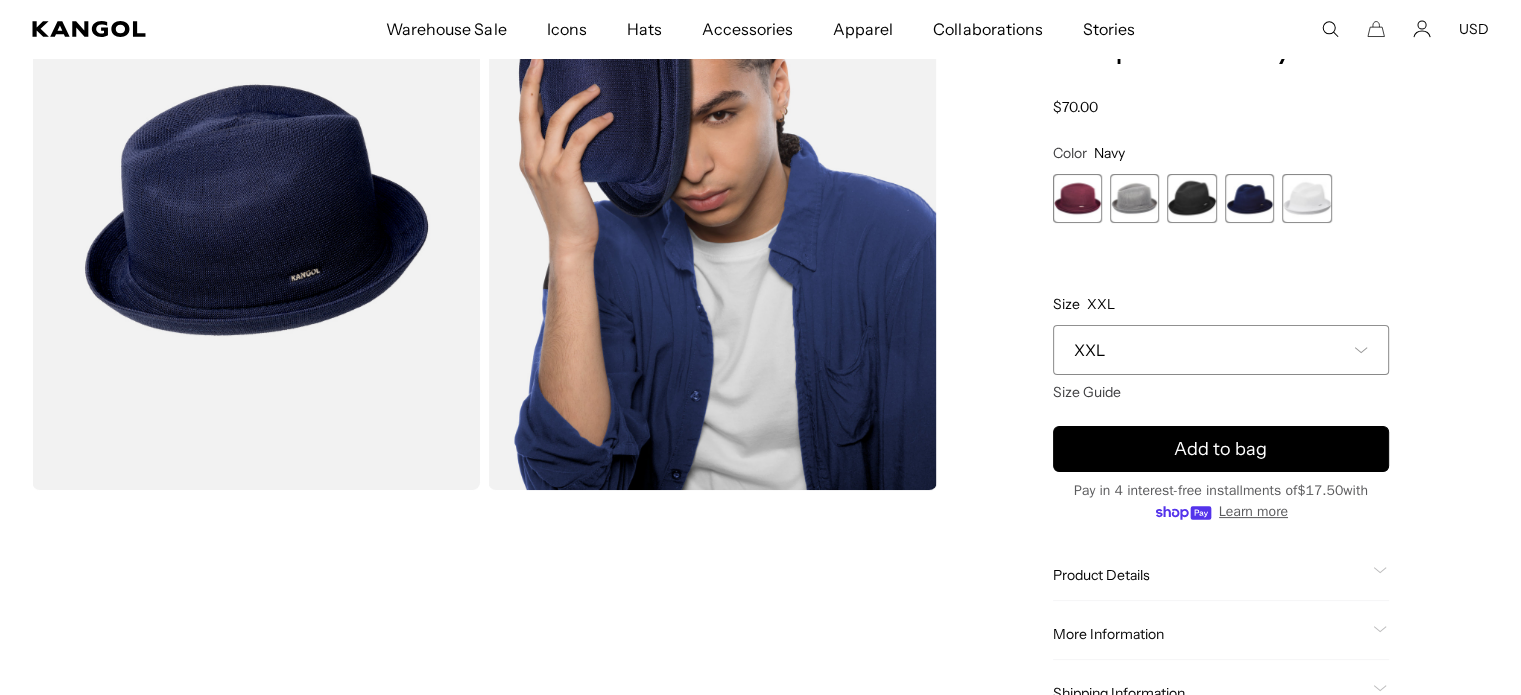 click at bounding box center [1191, 198] 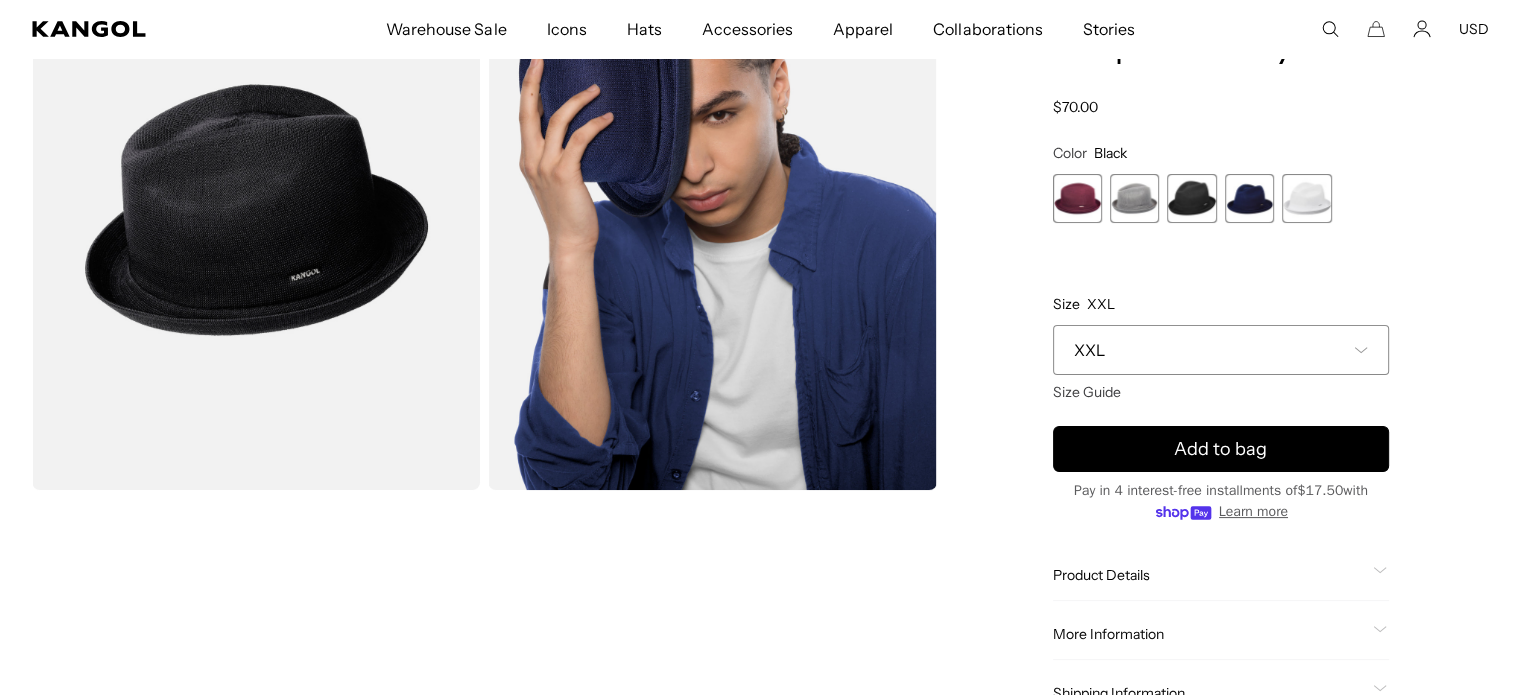 click at bounding box center (1134, 198) 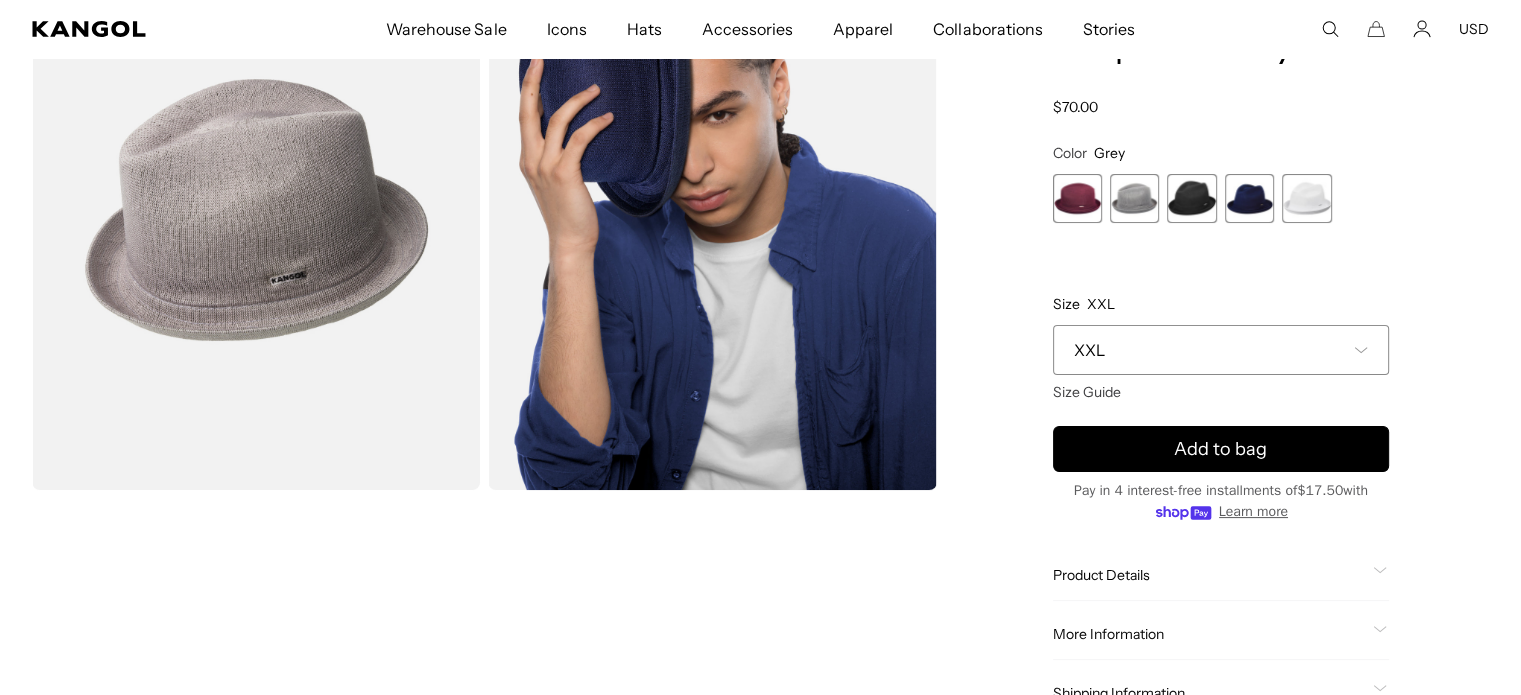 scroll, scrollTop: 0, scrollLeft: 412, axis: horizontal 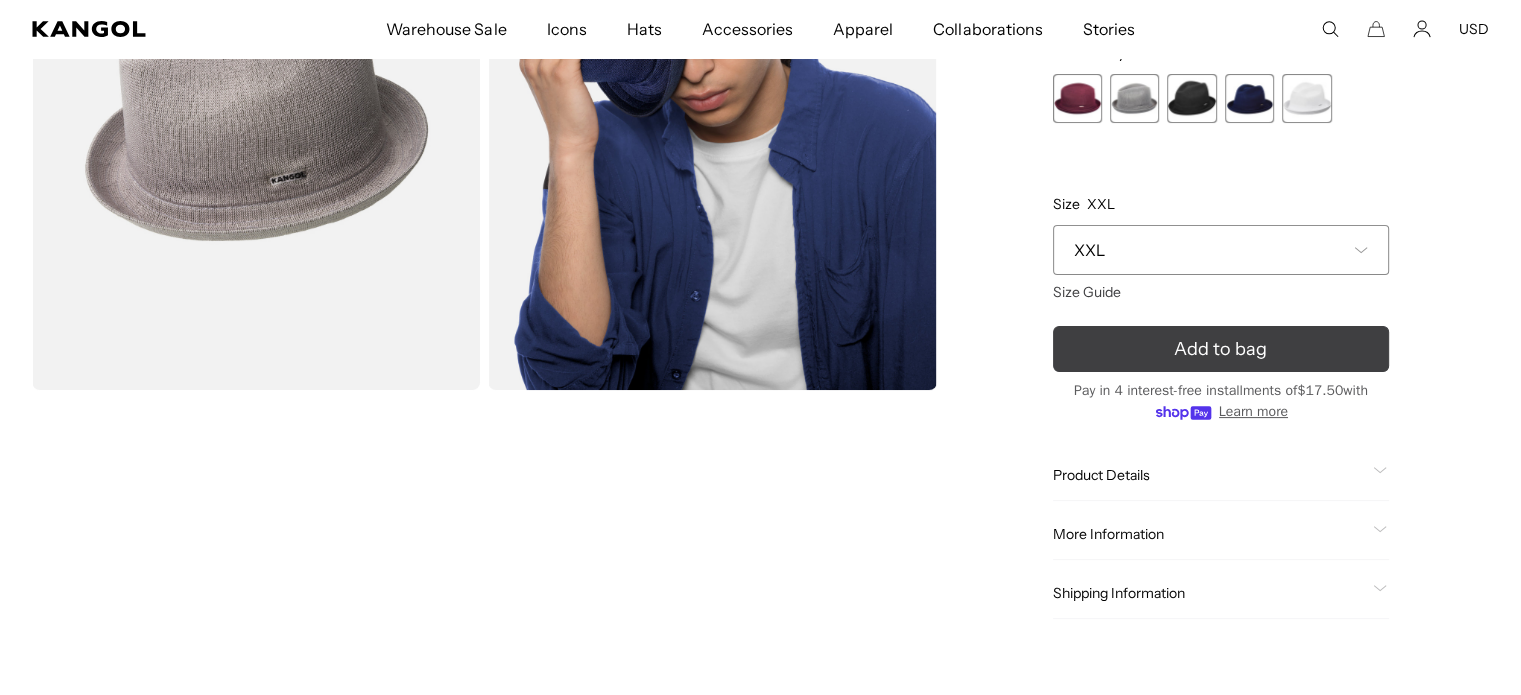 click 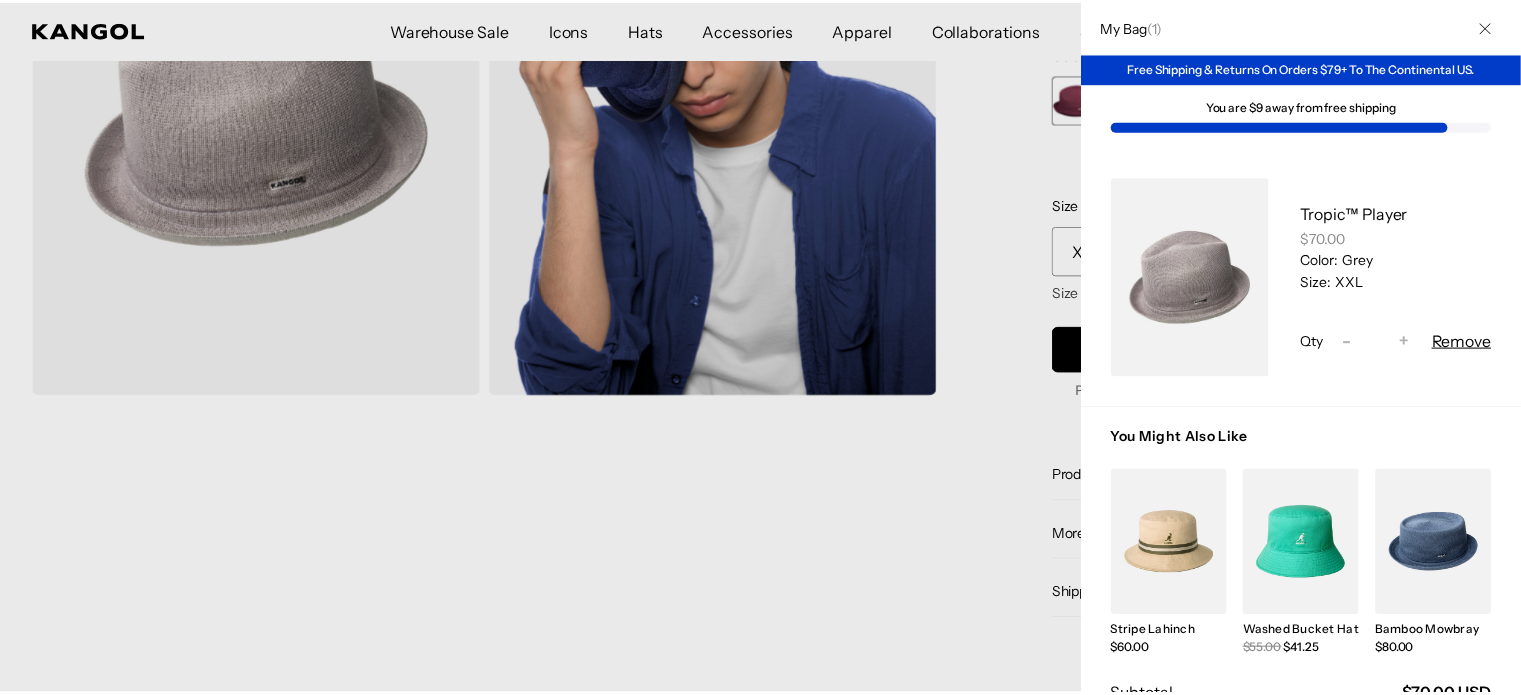 scroll, scrollTop: 0, scrollLeft: 412, axis: horizontal 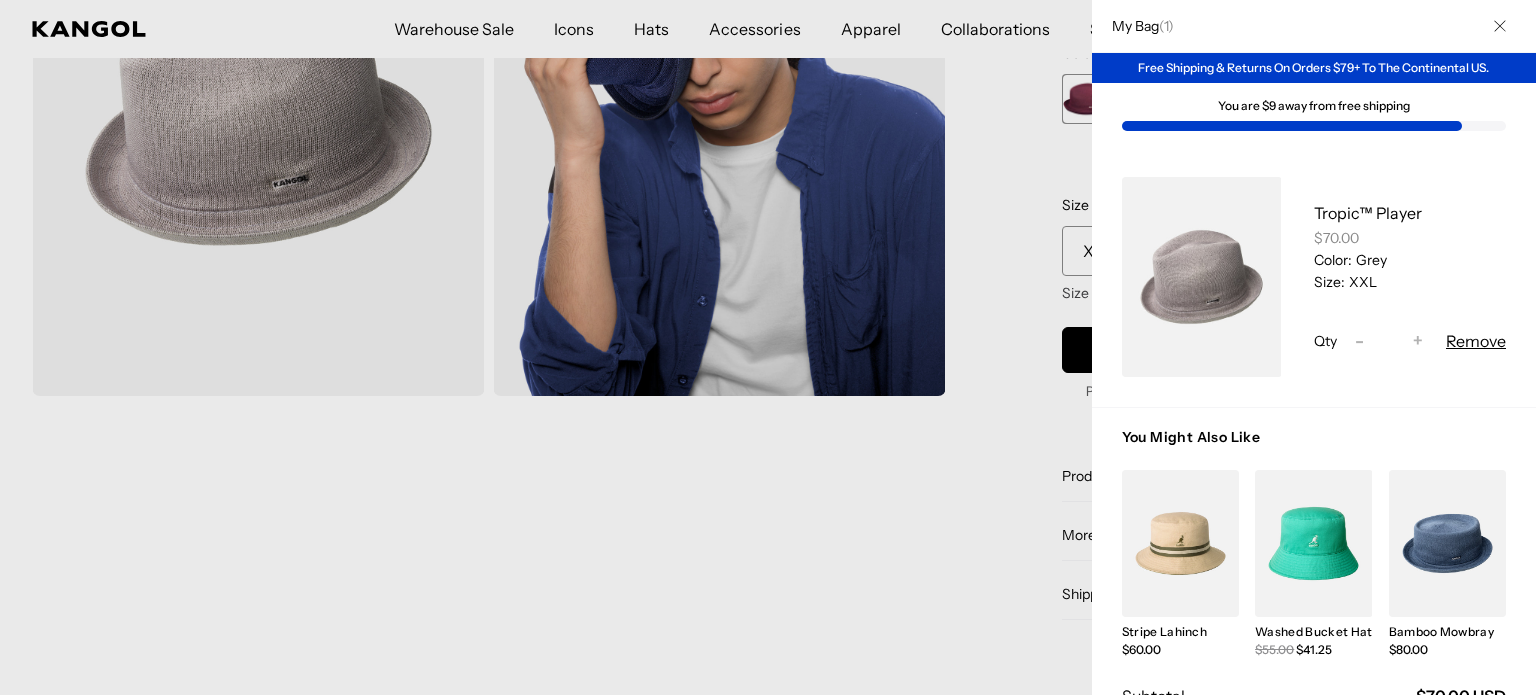 click at bounding box center (1500, 26) 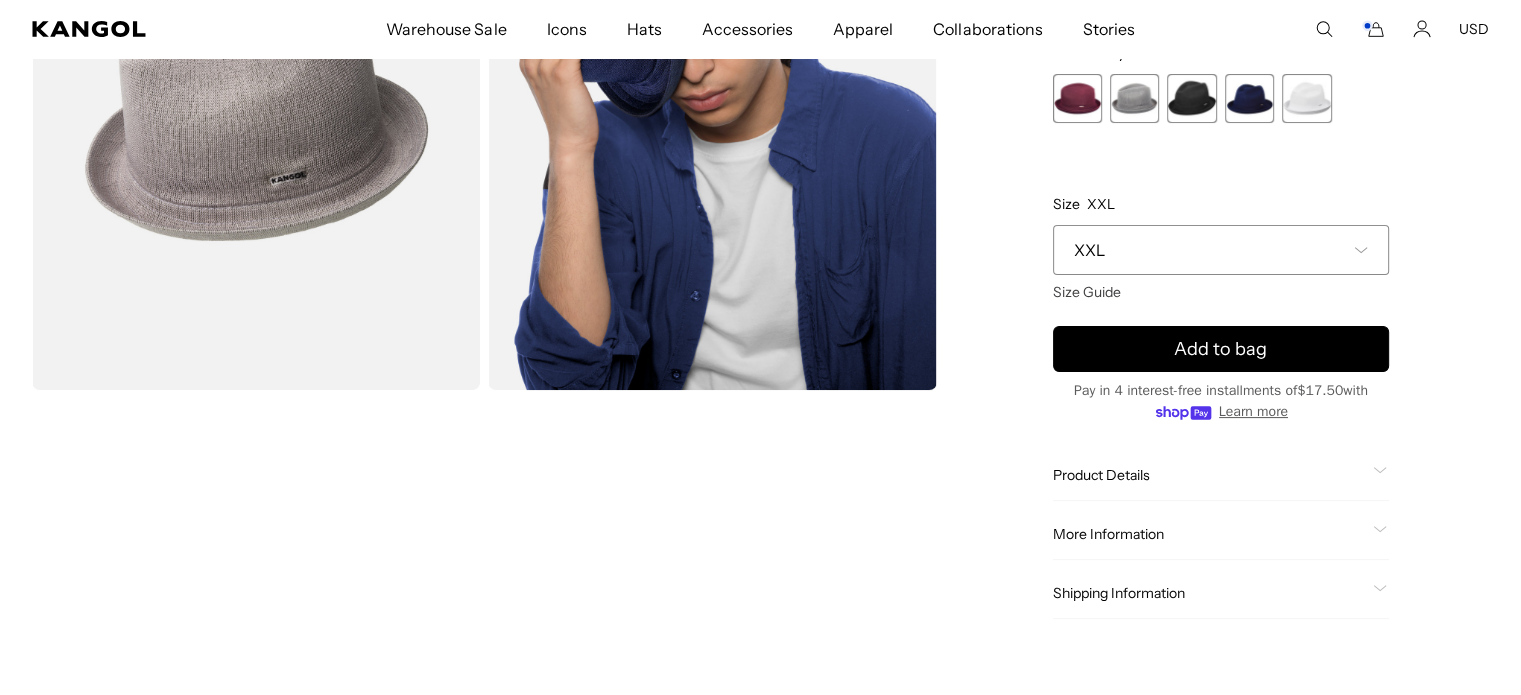 click 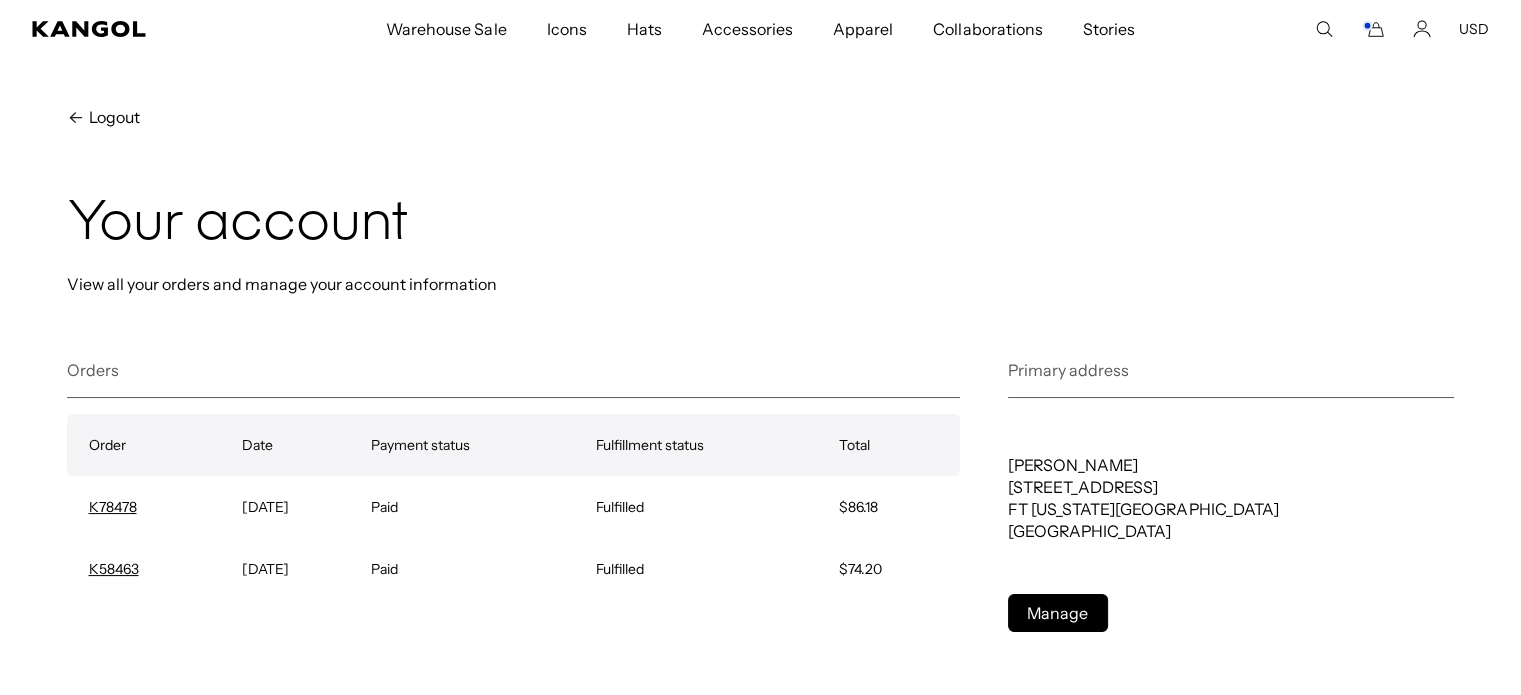 scroll, scrollTop: 200, scrollLeft: 0, axis: vertical 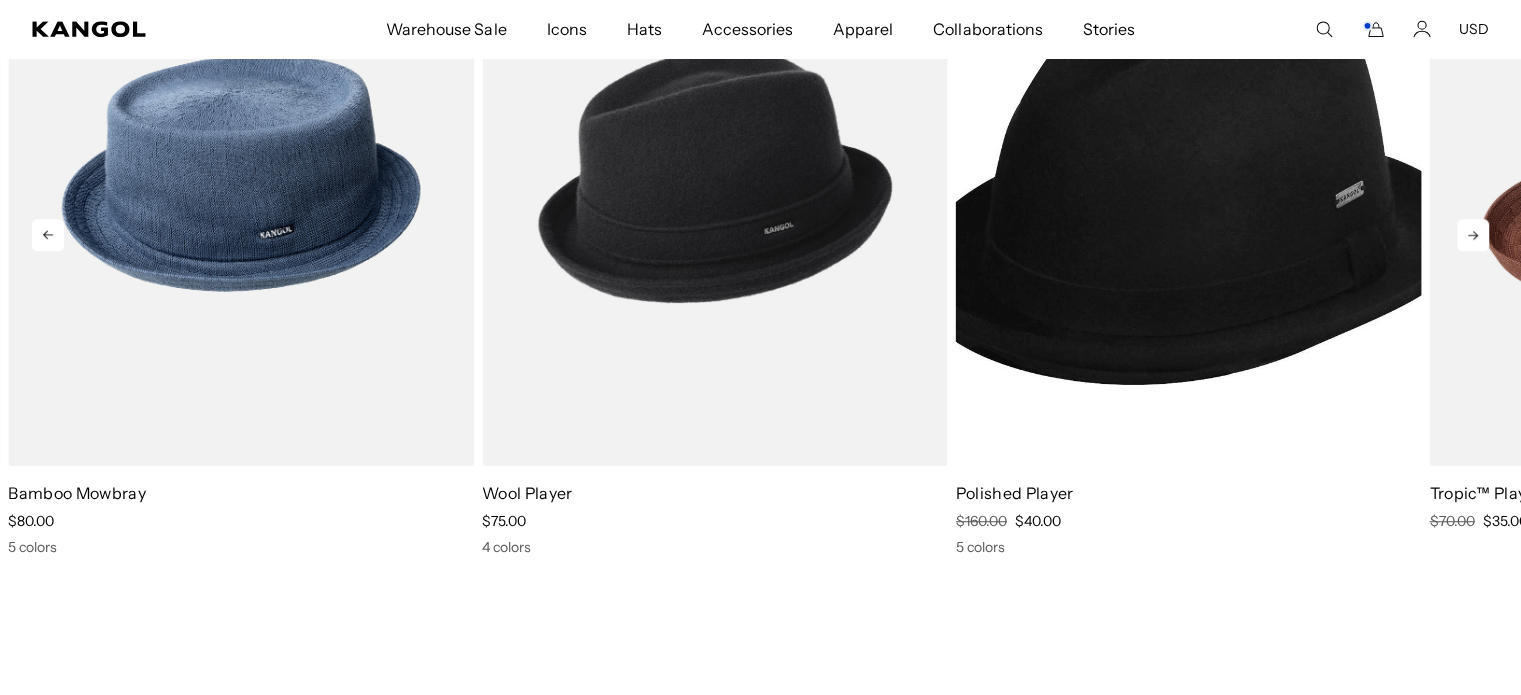 click 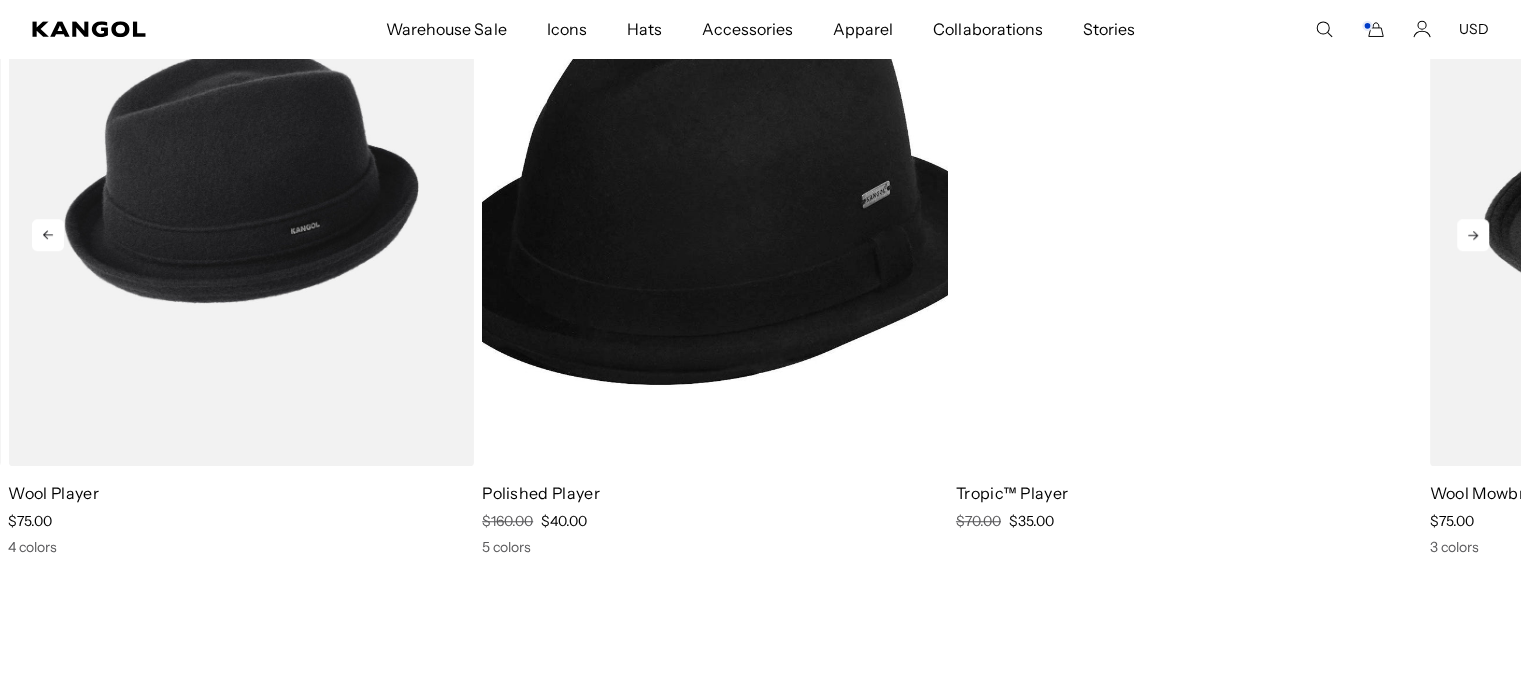 scroll, scrollTop: 0, scrollLeft: 412, axis: horizontal 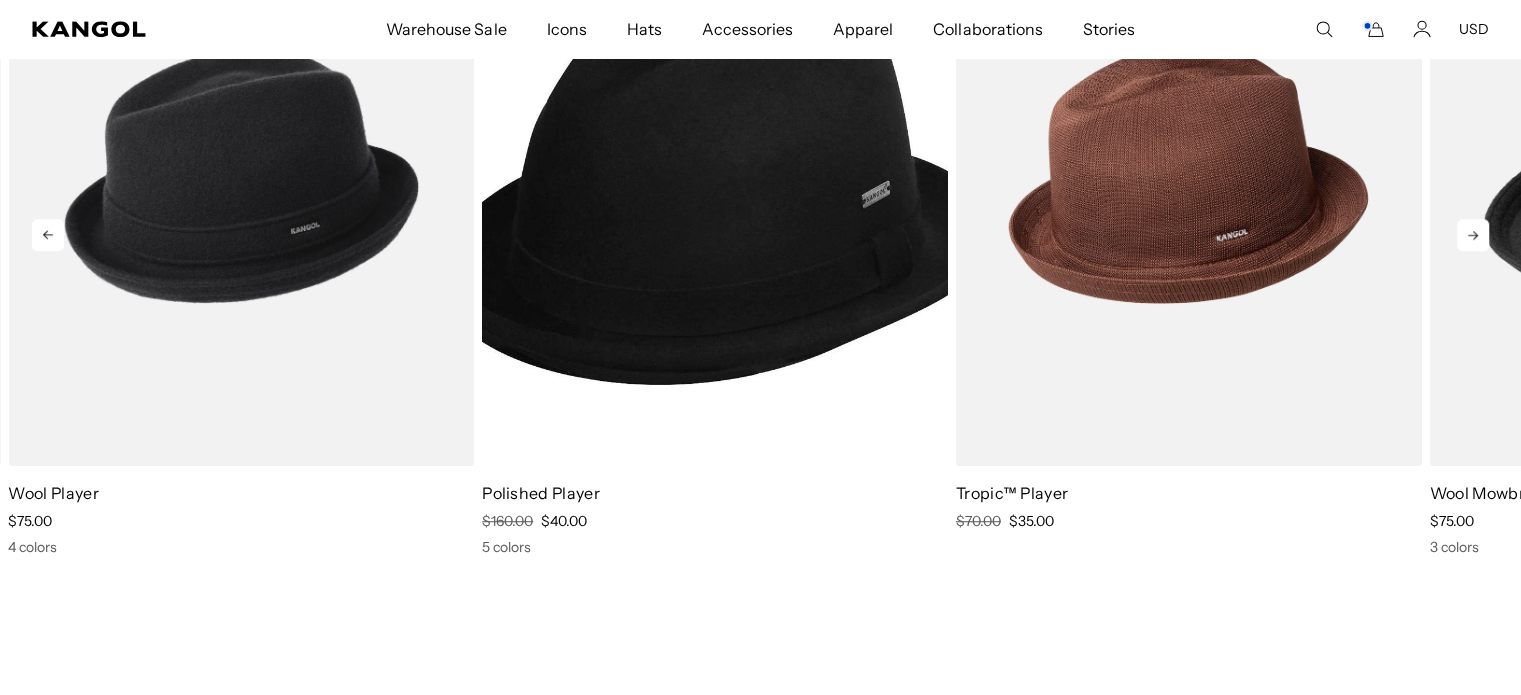 click 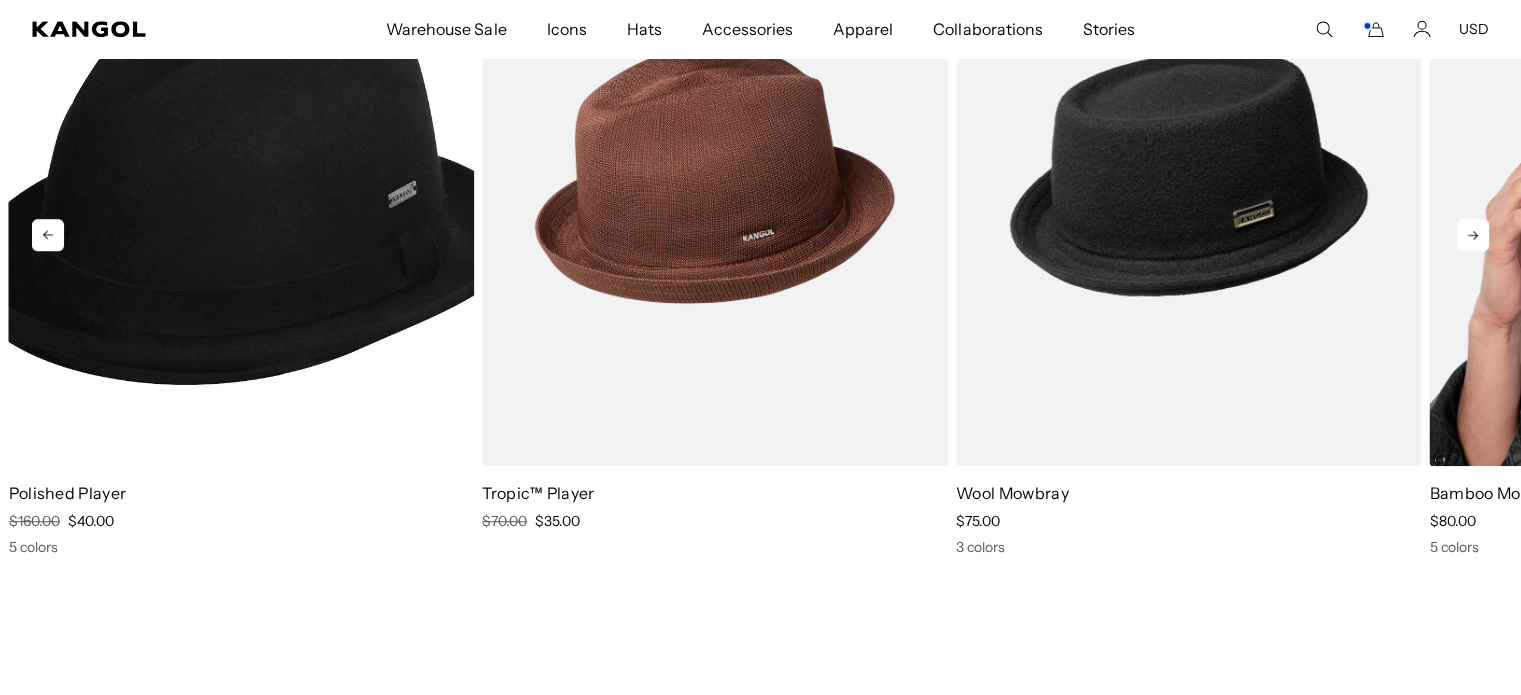 scroll, scrollTop: 0, scrollLeft: 0, axis: both 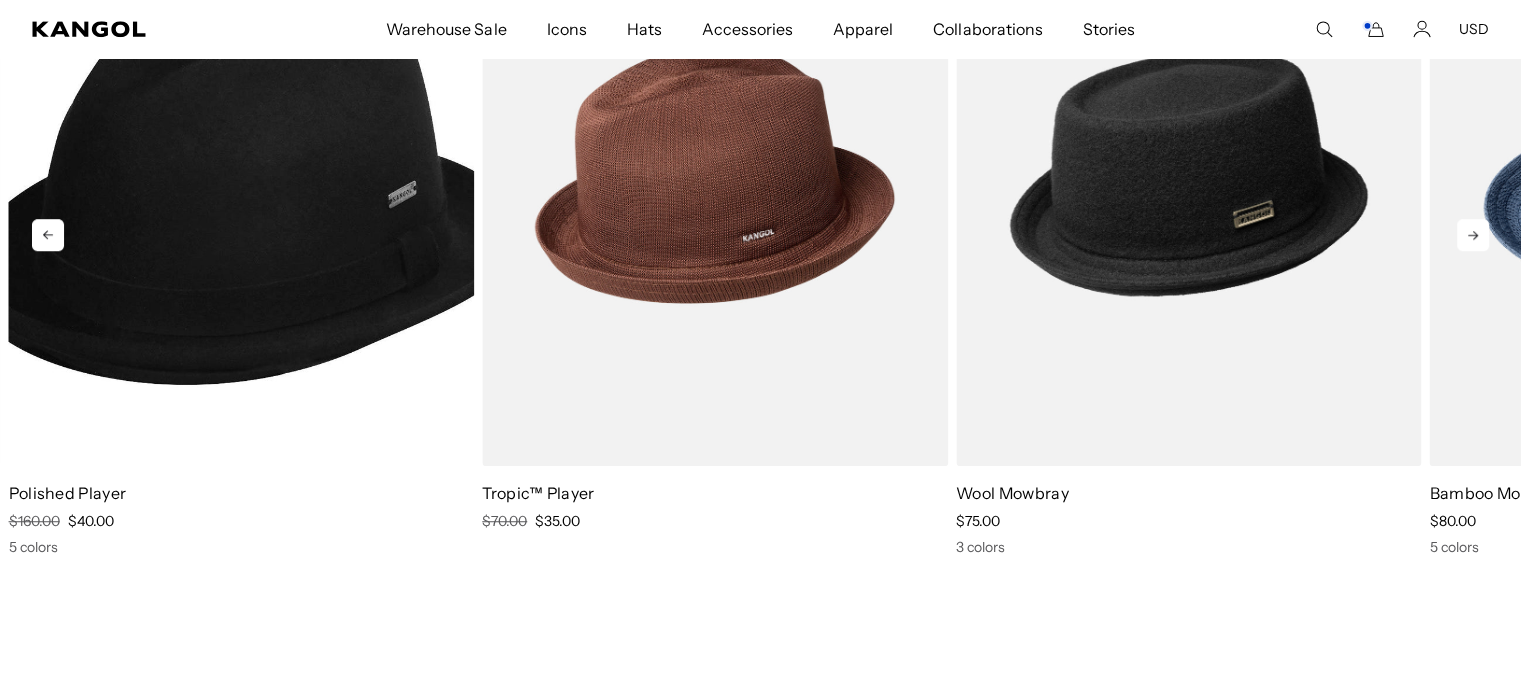 click 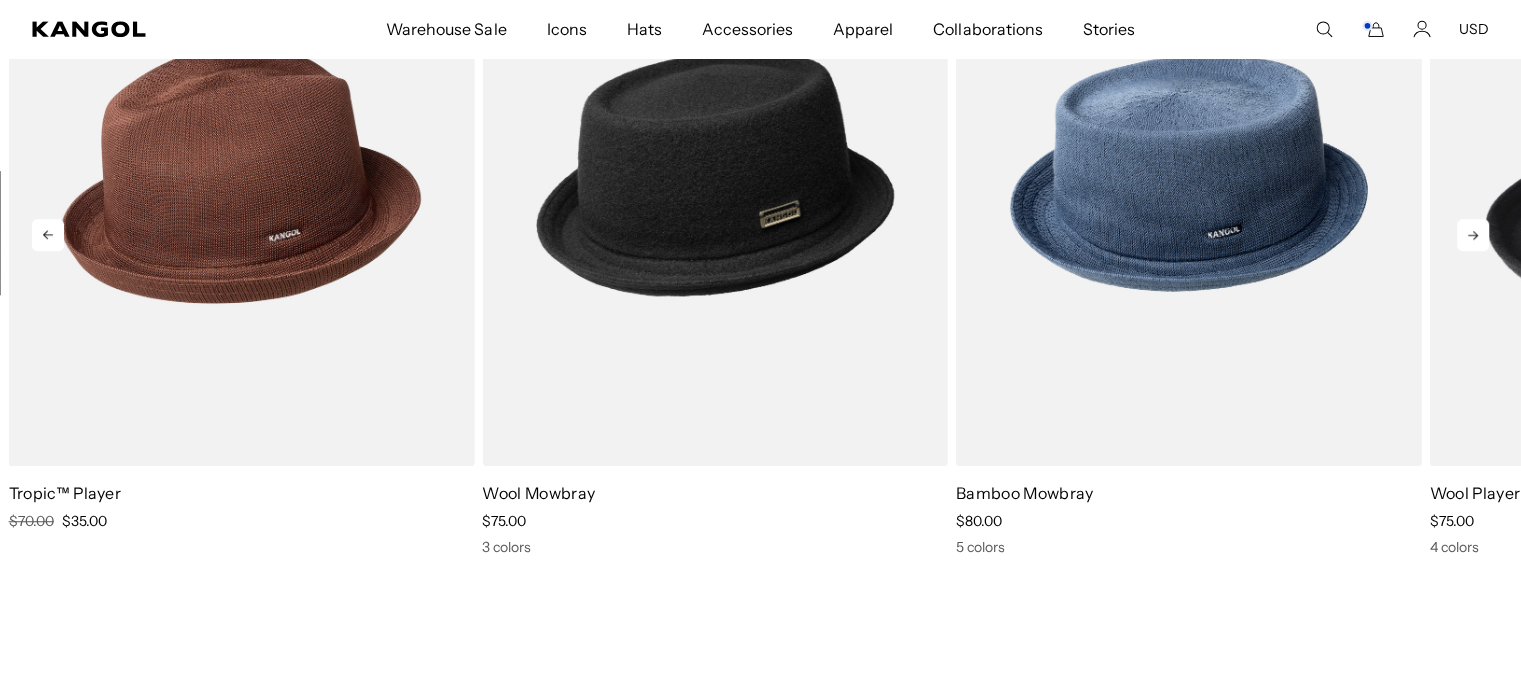 click 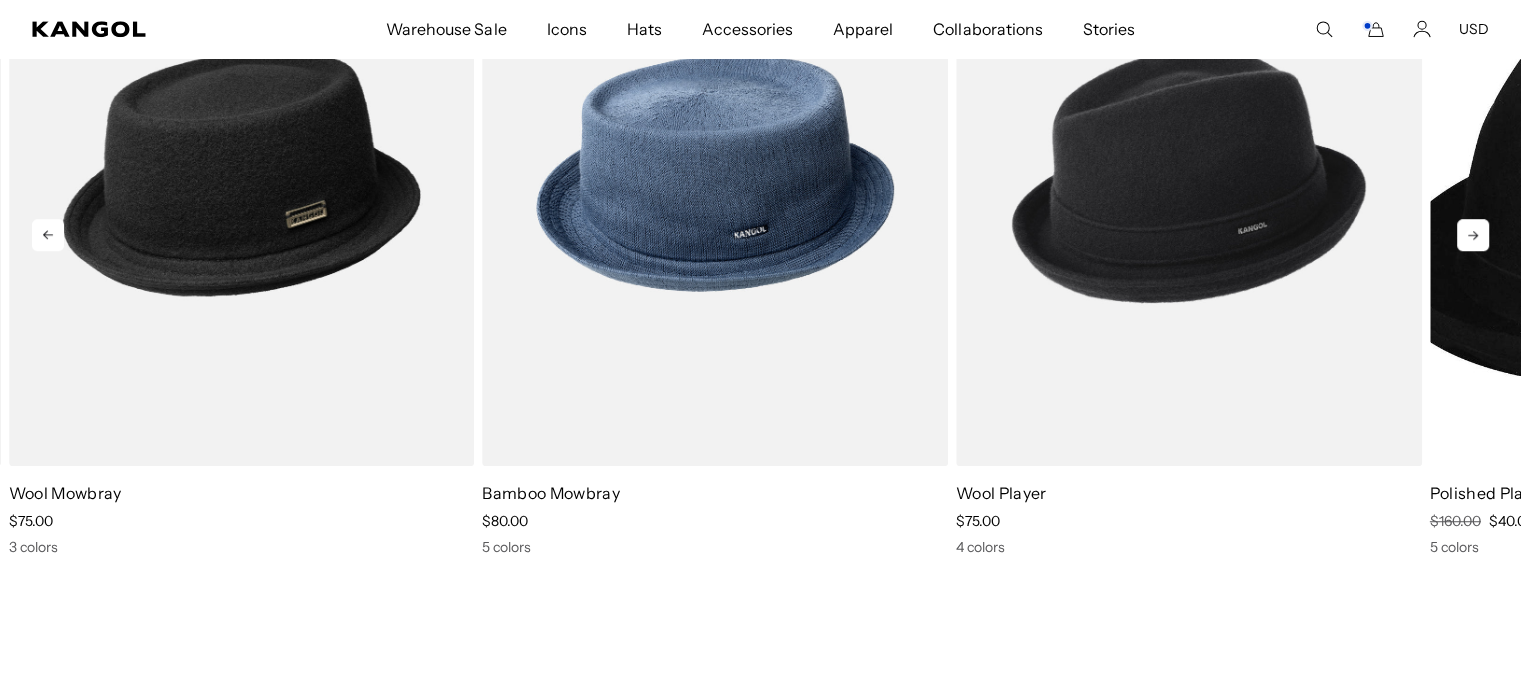scroll, scrollTop: 0, scrollLeft: 412, axis: horizontal 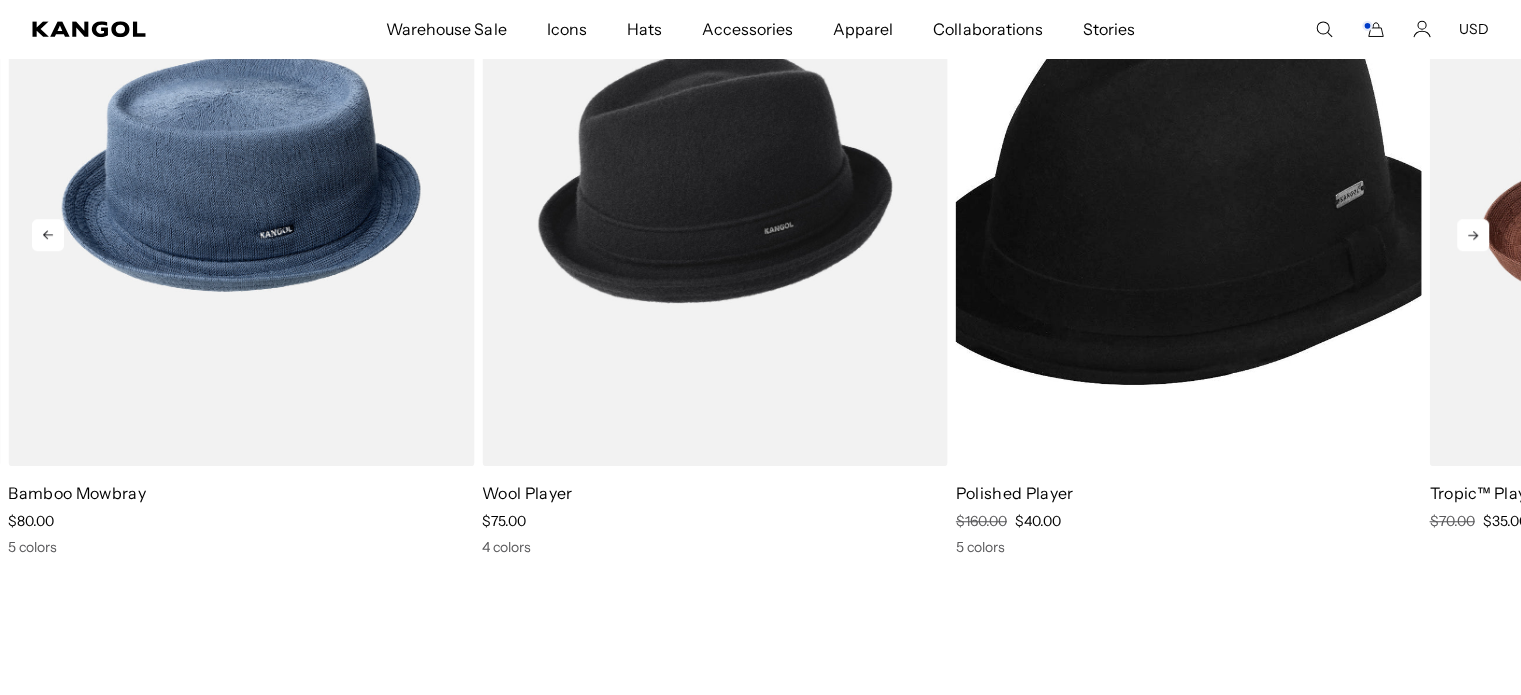 click 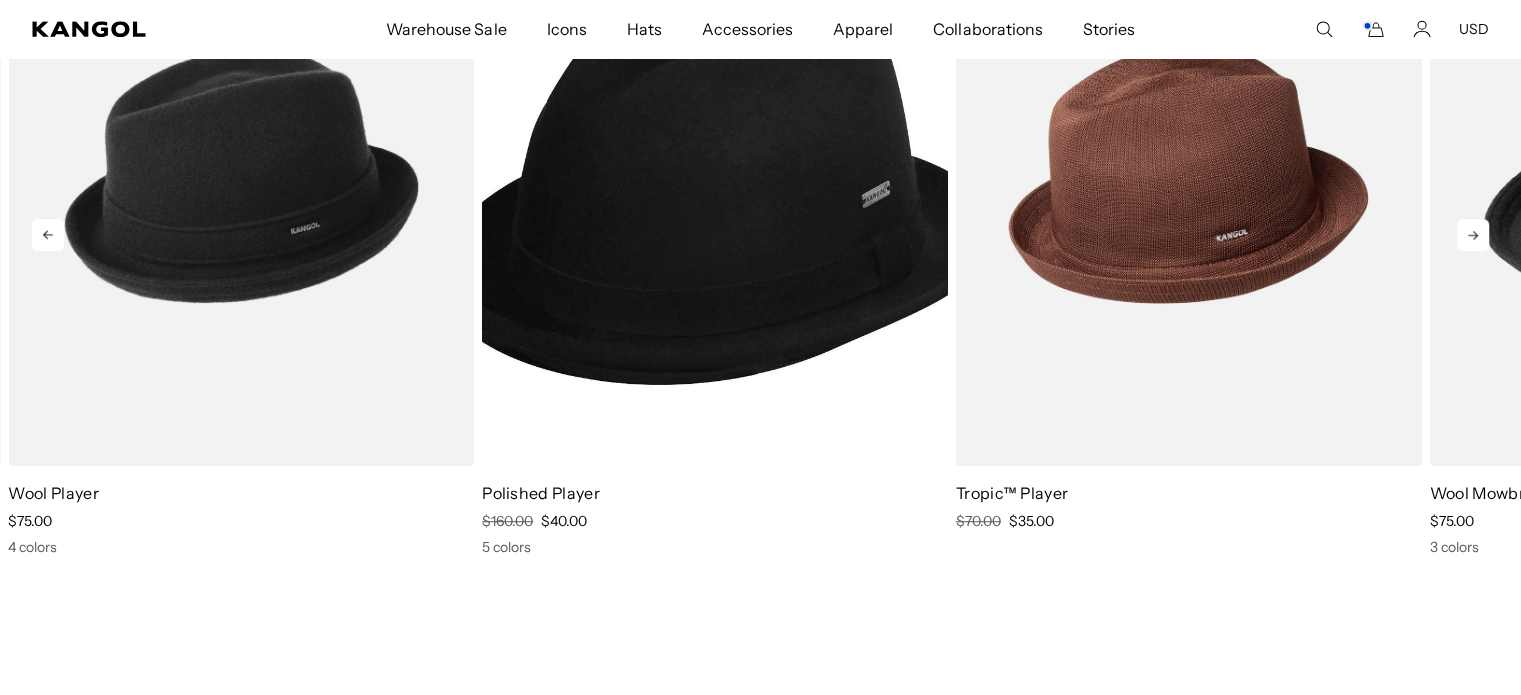 scroll, scrollTop: 0, scrollLeft: 0, axis: both 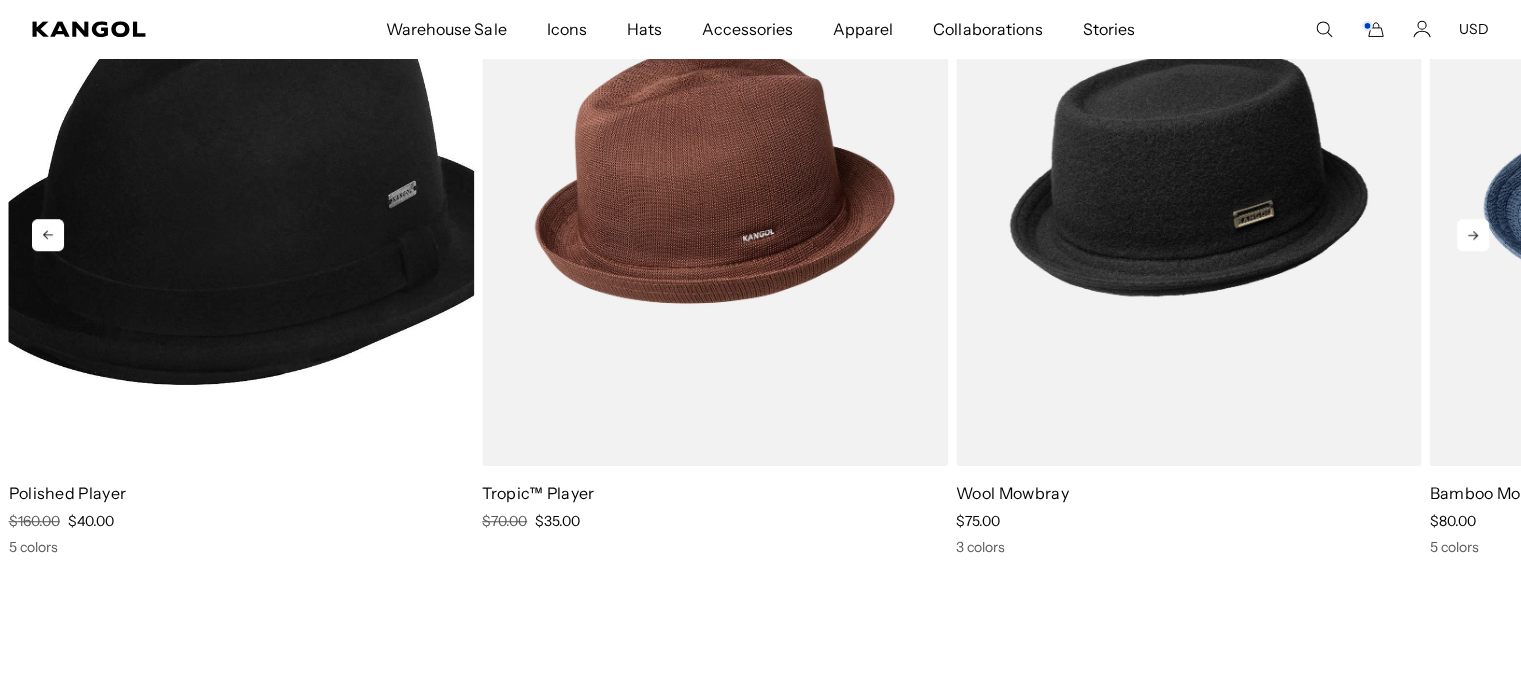 click 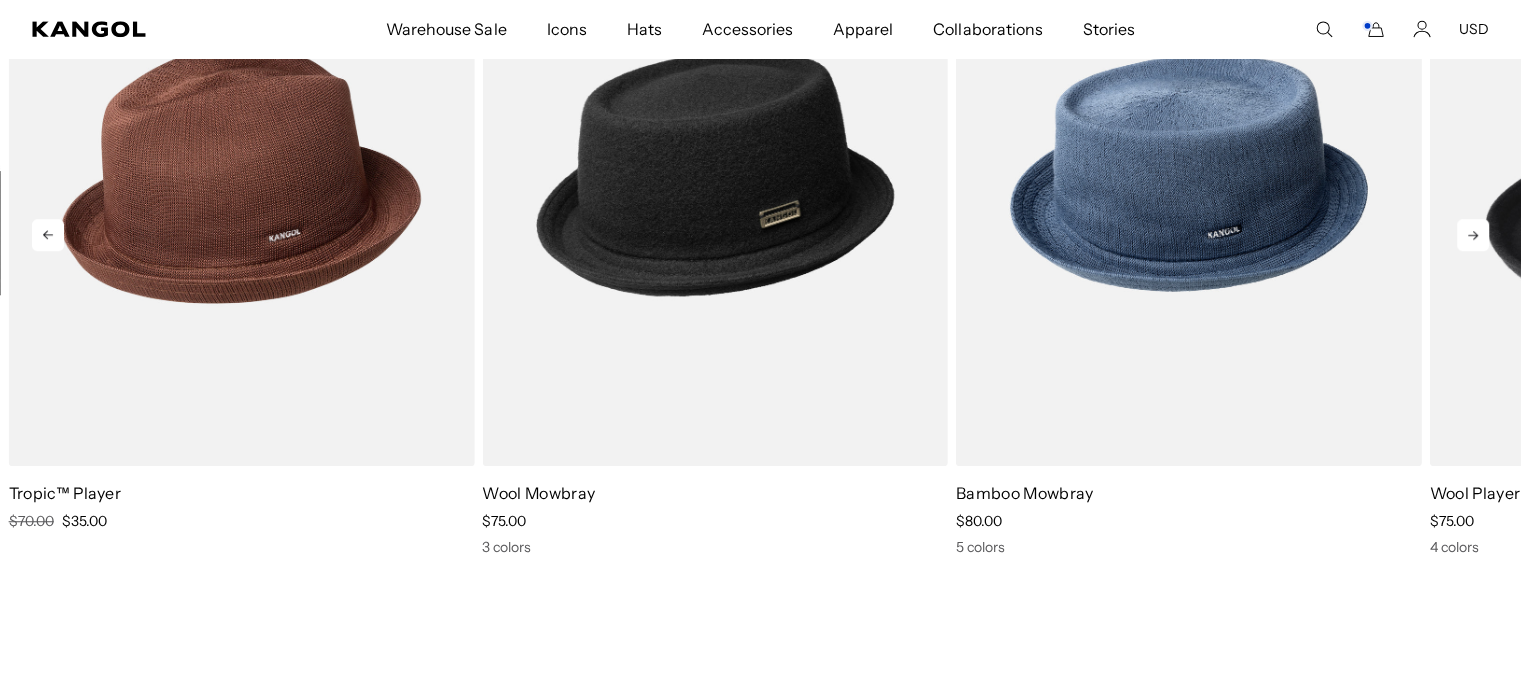 scroll, scrollTop: 0, scrollLeft: 412, axis: horizontal 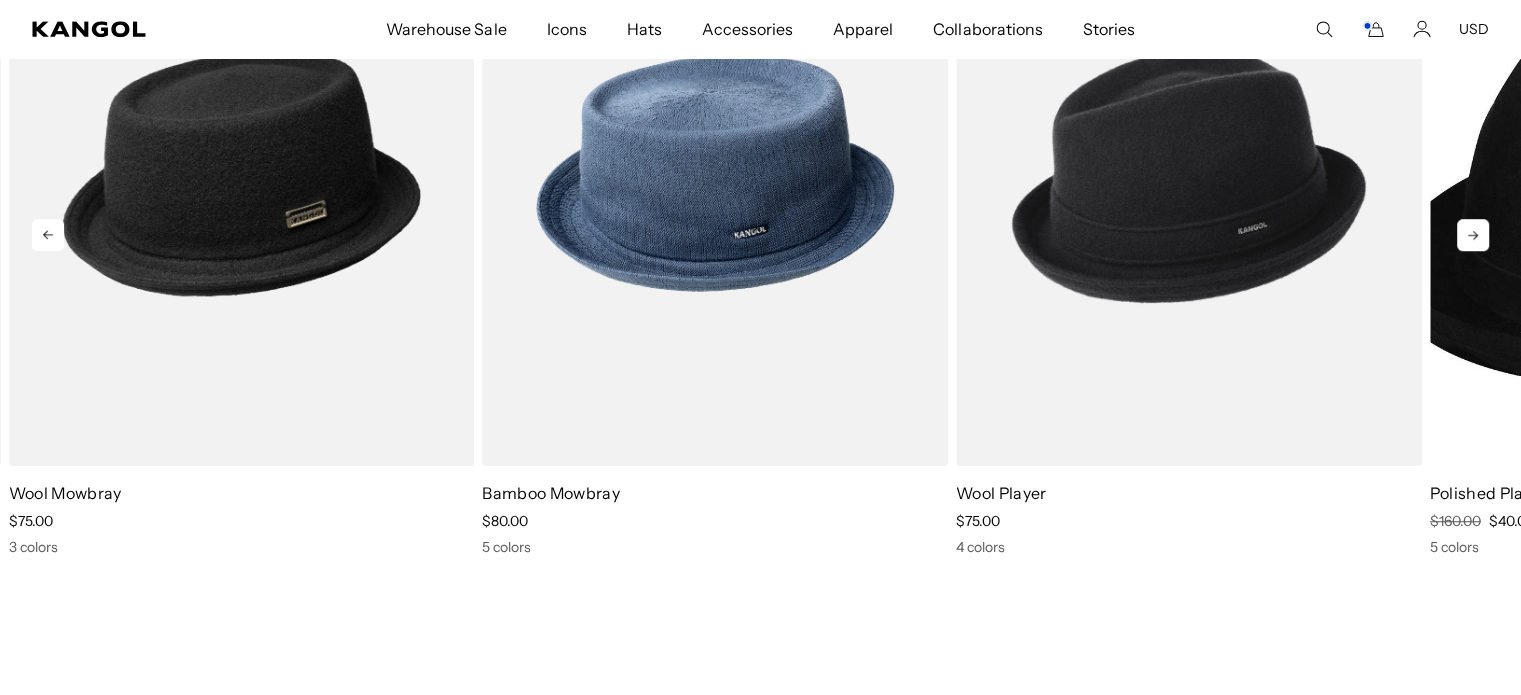 click 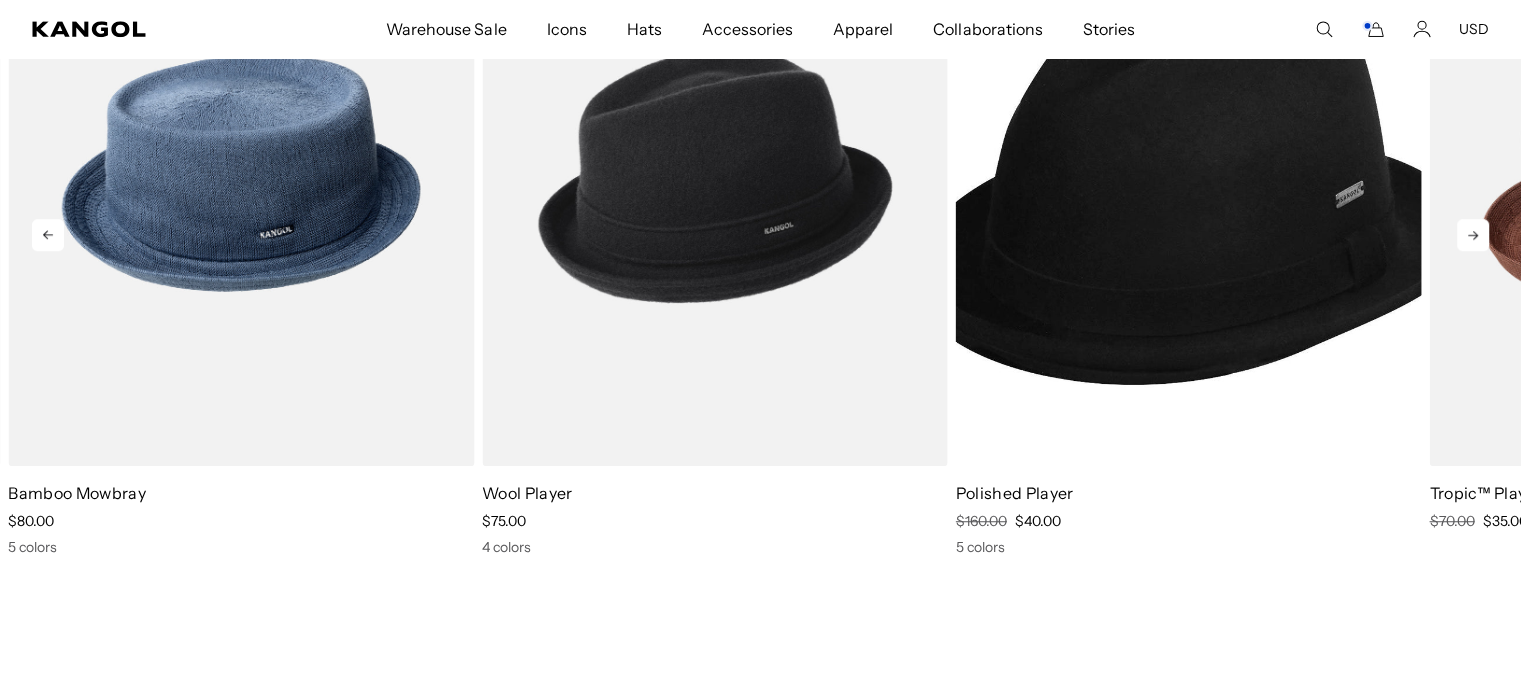 scroll, scrollTop: 0, scrollLeft: 0, axis: both 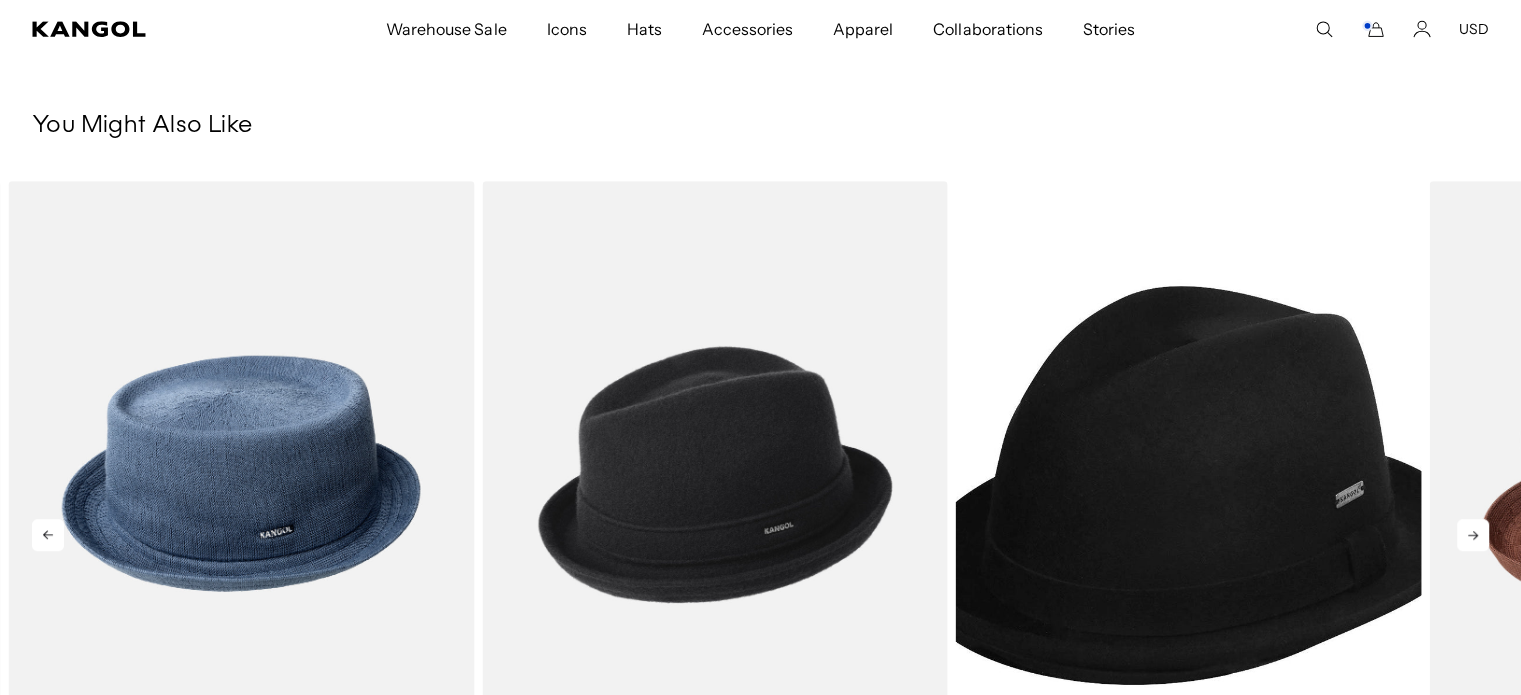 click 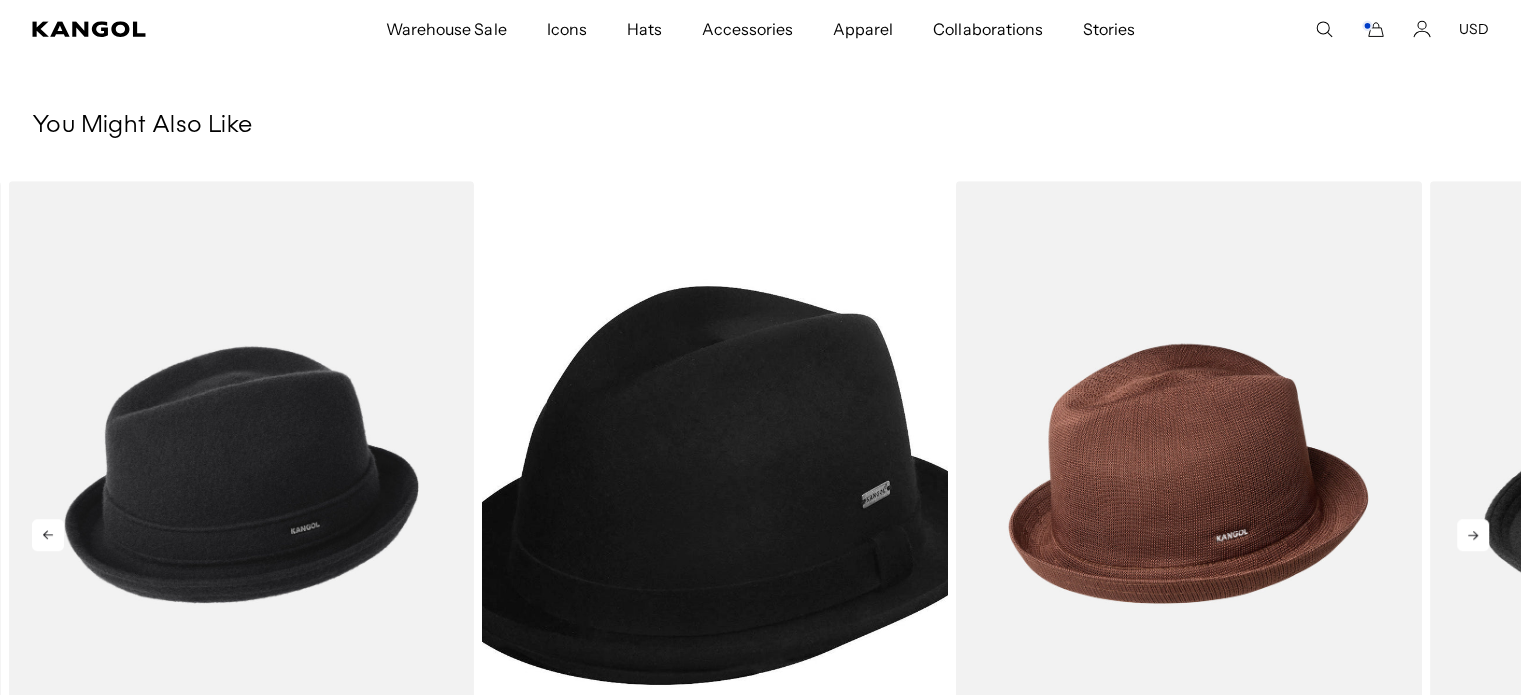 click 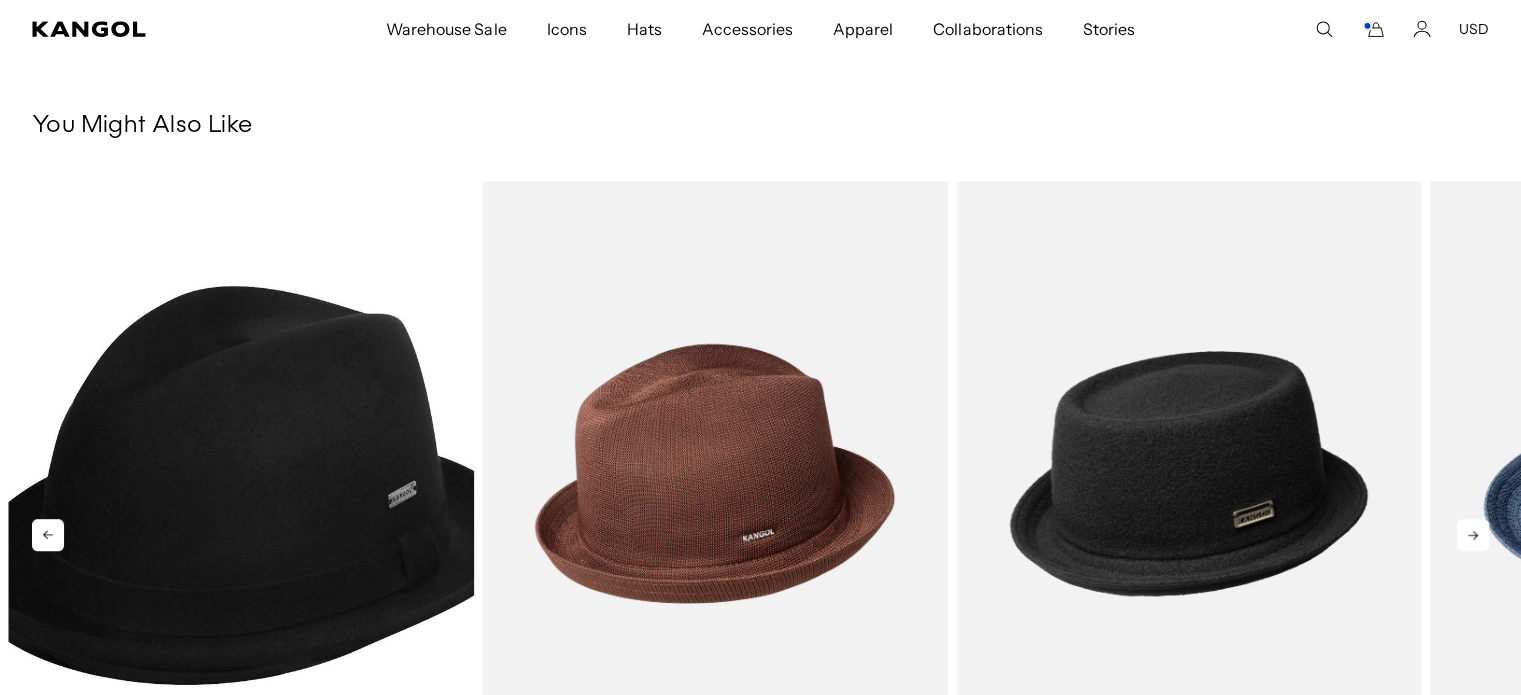 click 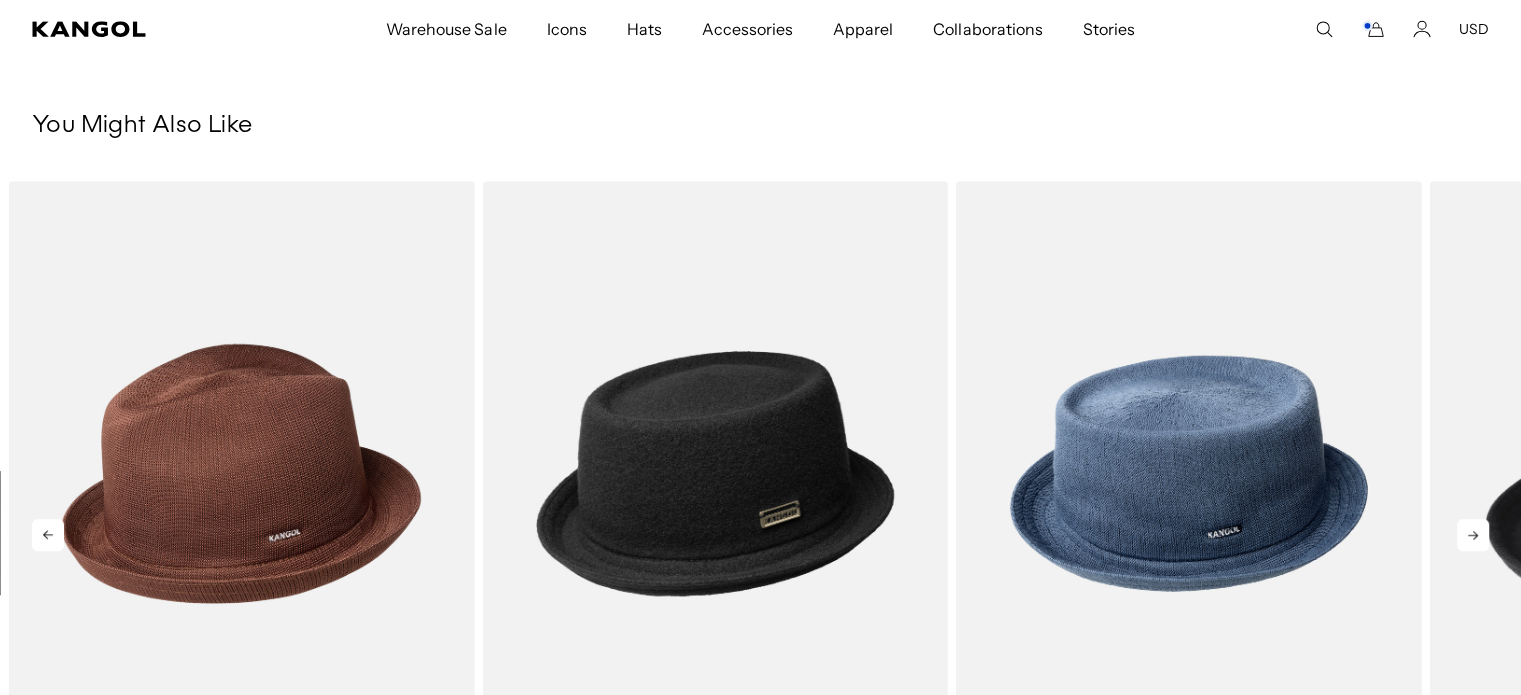 scroll, scrollTop: 0, scrollLeft: 412, axis: horizontal 